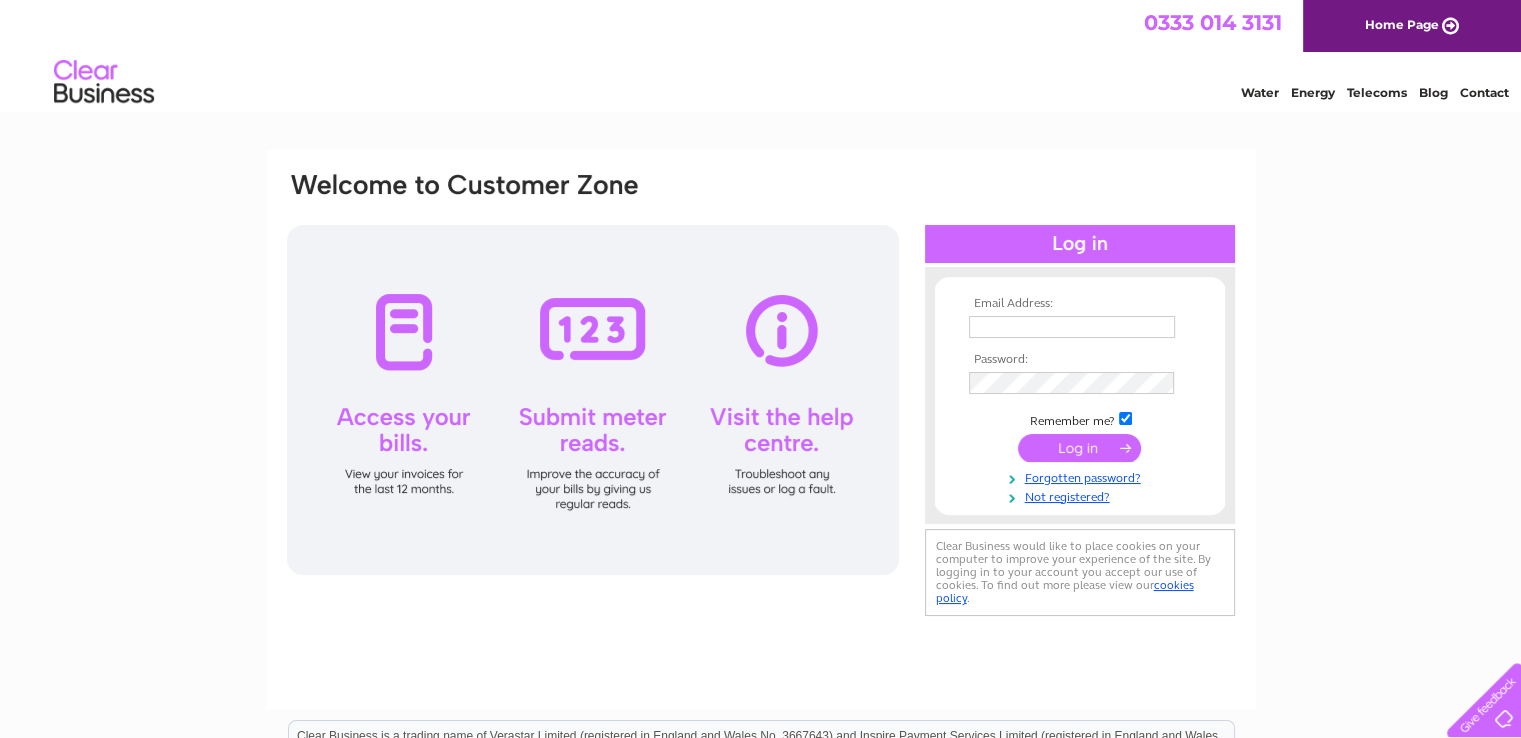 scroll, scrollTop: 0, scrollLeft: 0, axis: both 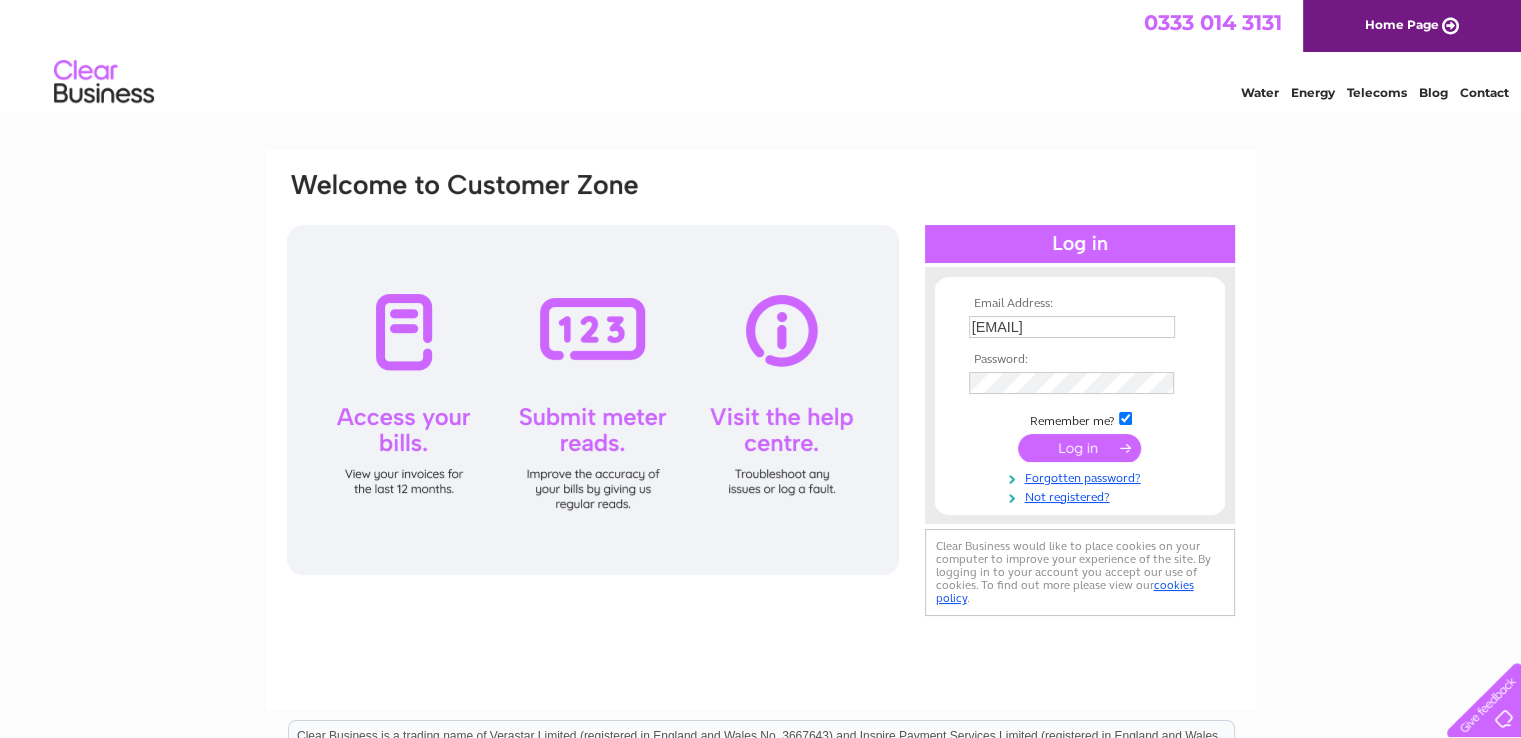 click at bounding box center (1079, 448) 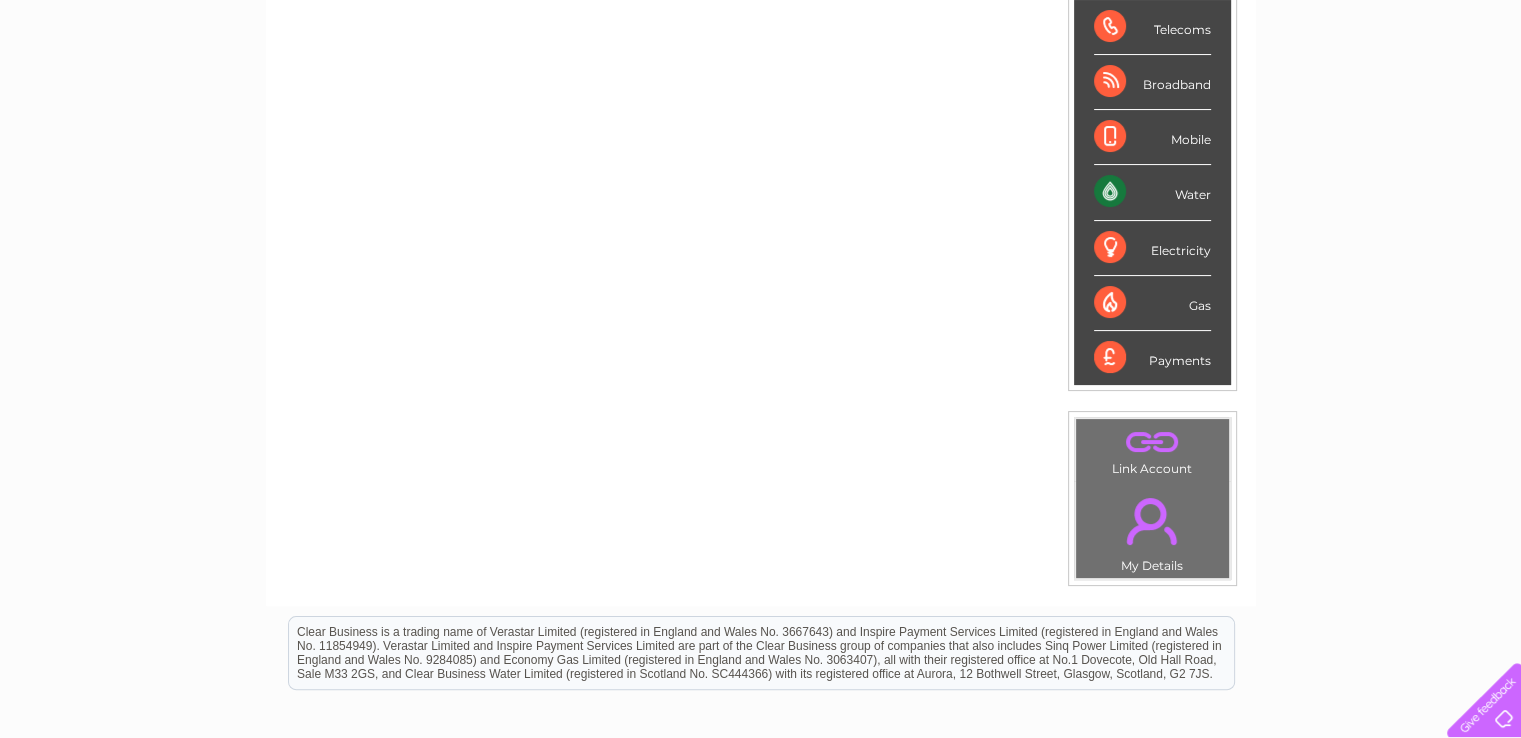 scroll, scrollTop: 100, scrollLeft: 0, axis: vertical 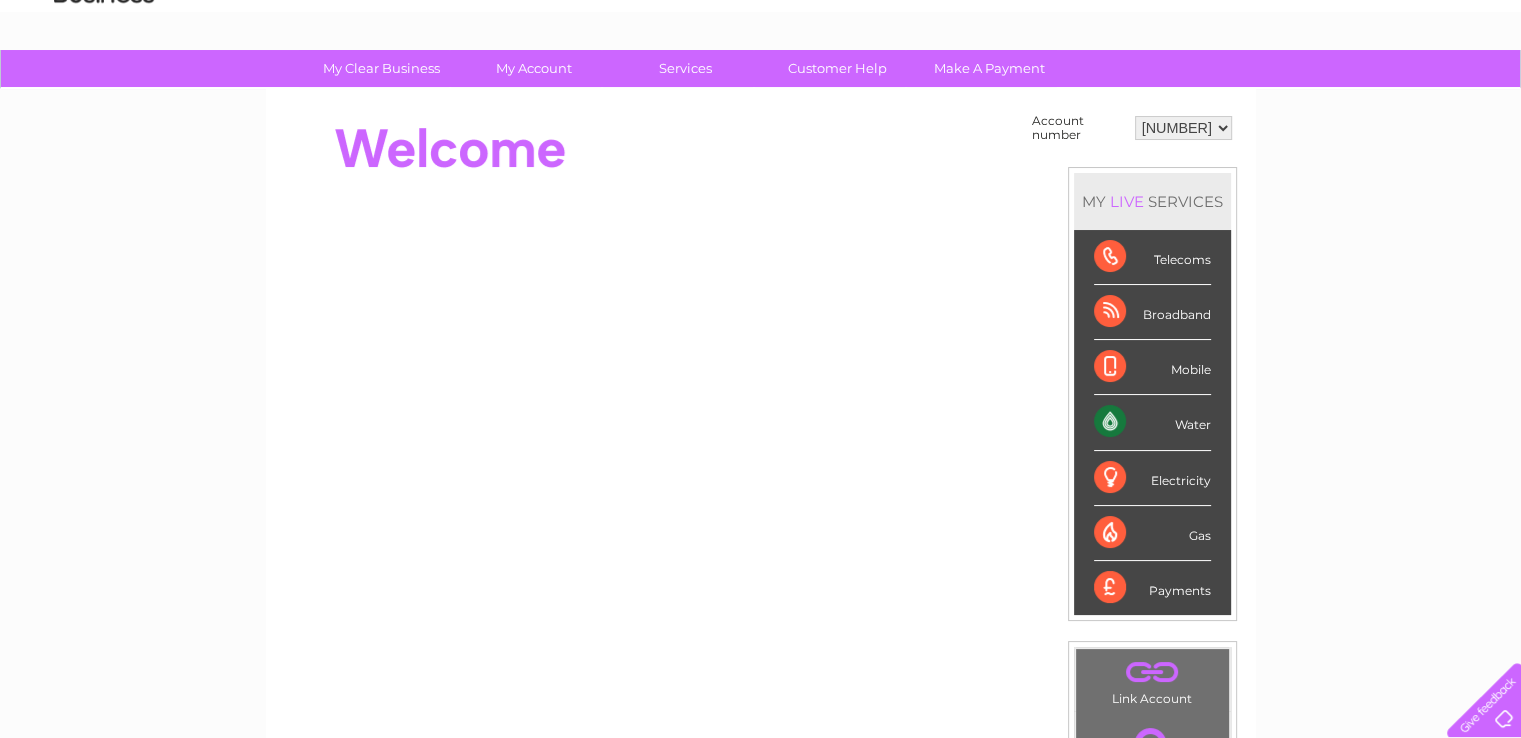click on "Water" at bounding box center (1152, 422) 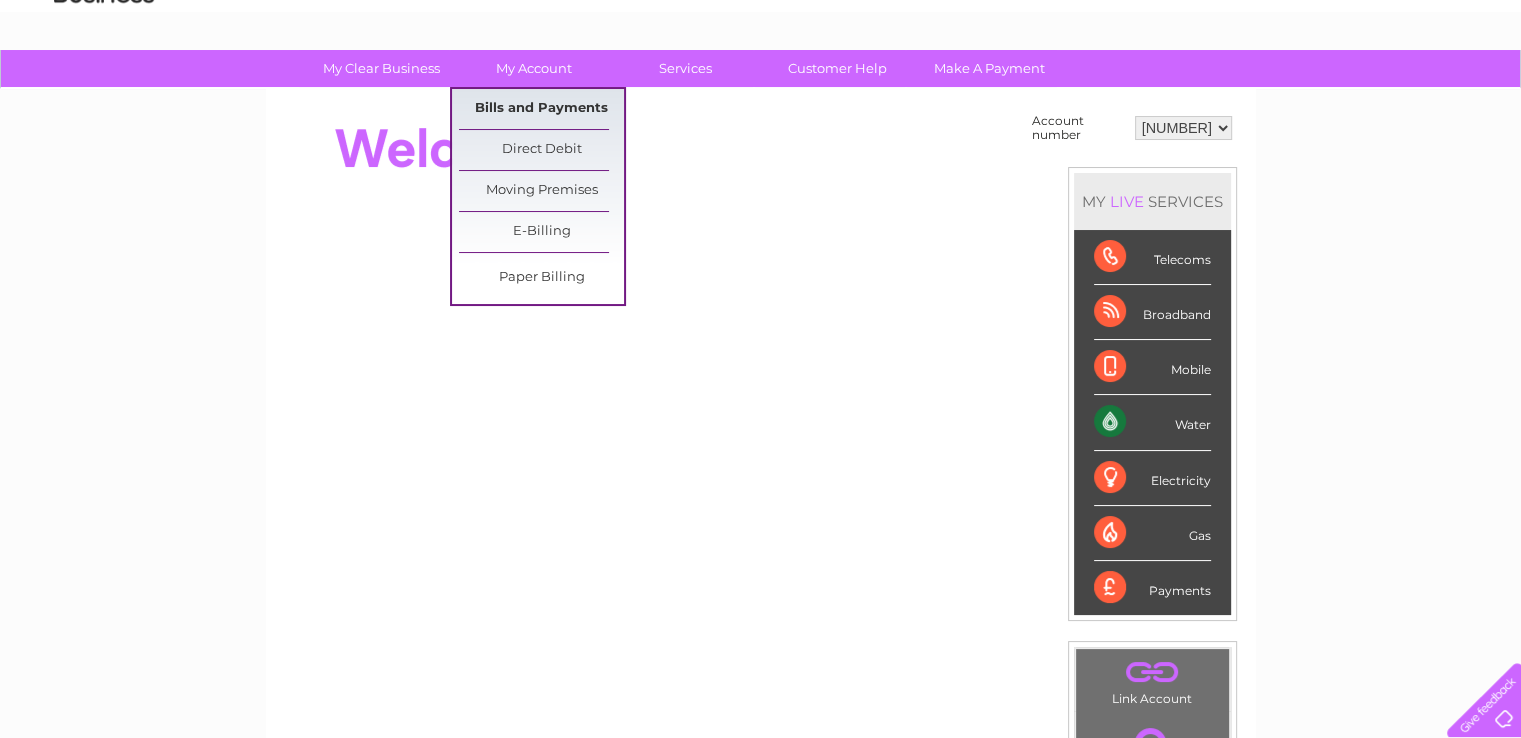 click on "Bills and Payments" at bounding box center (541, 109) 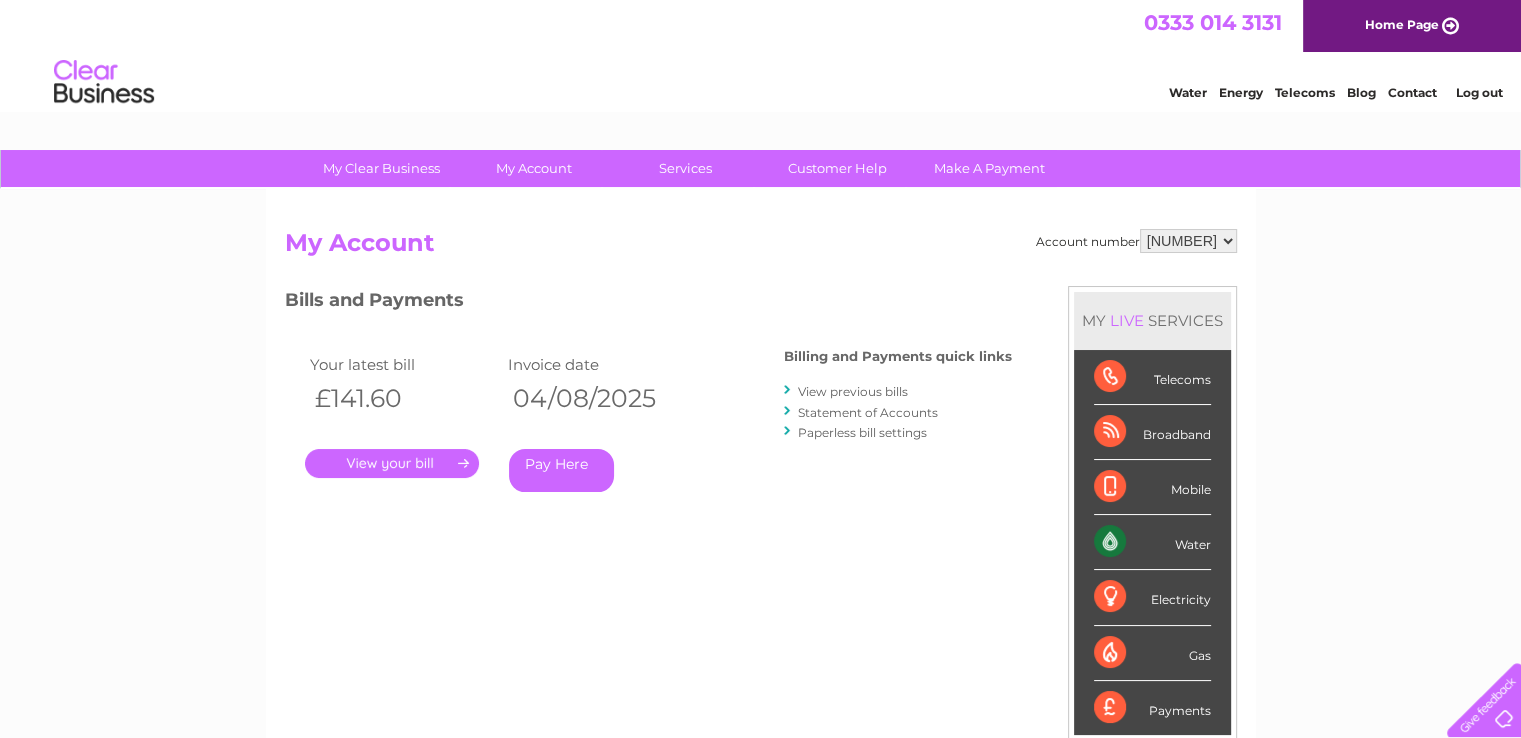 scroll, scrollTop: 0, scrollLeft: 0, axis: both 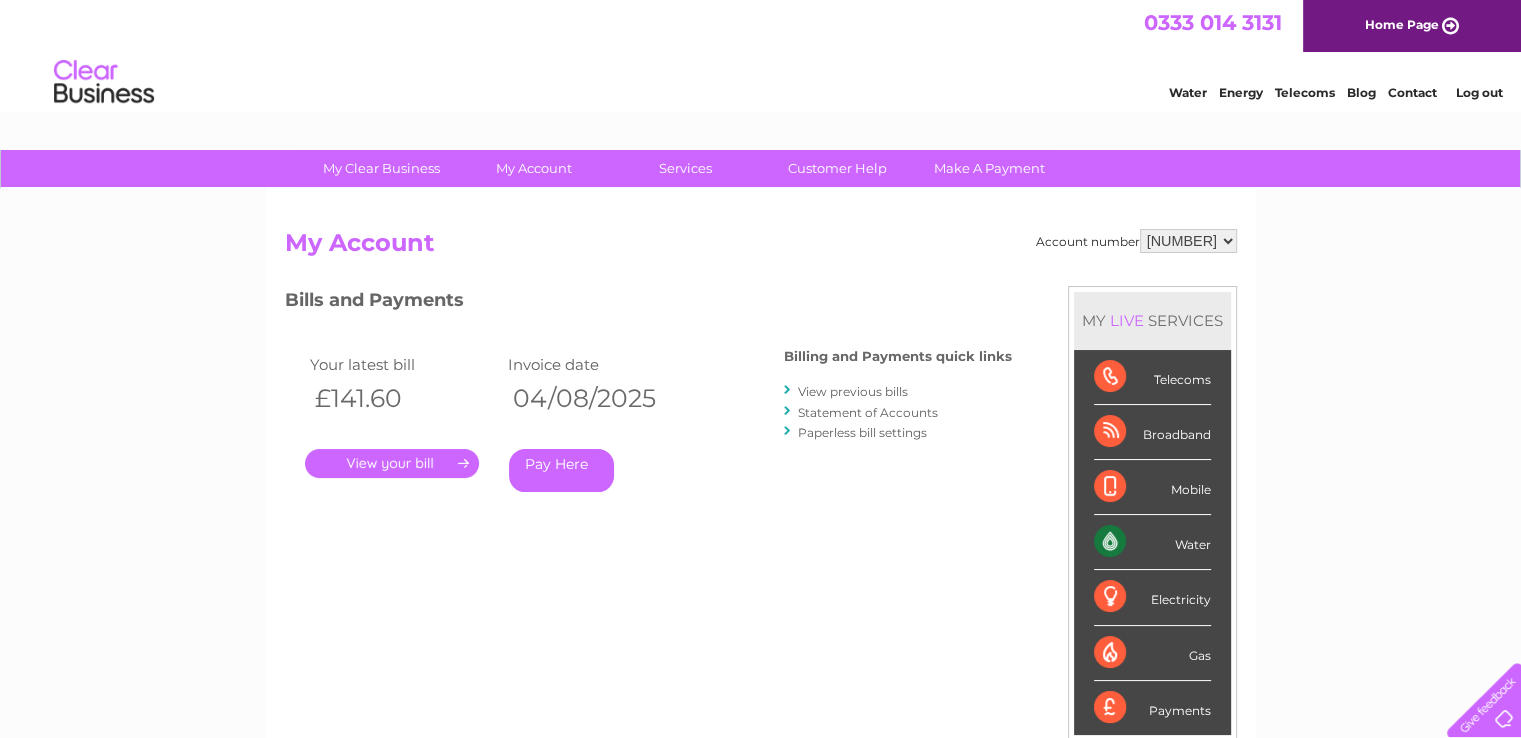 click on "." at bounding box center [392, 463] 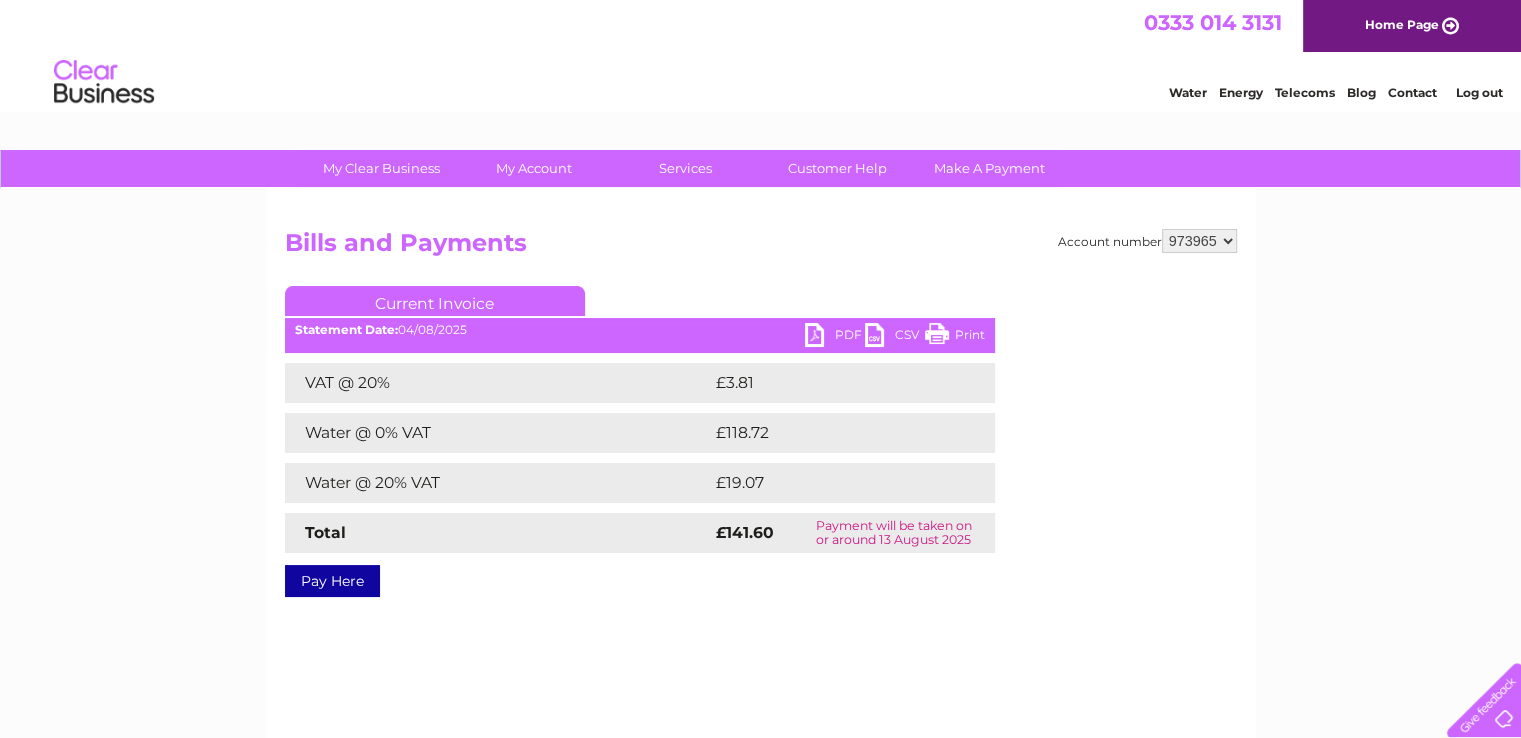 scroll, scrollTop: 0, scrollLeft: 0, axis: both 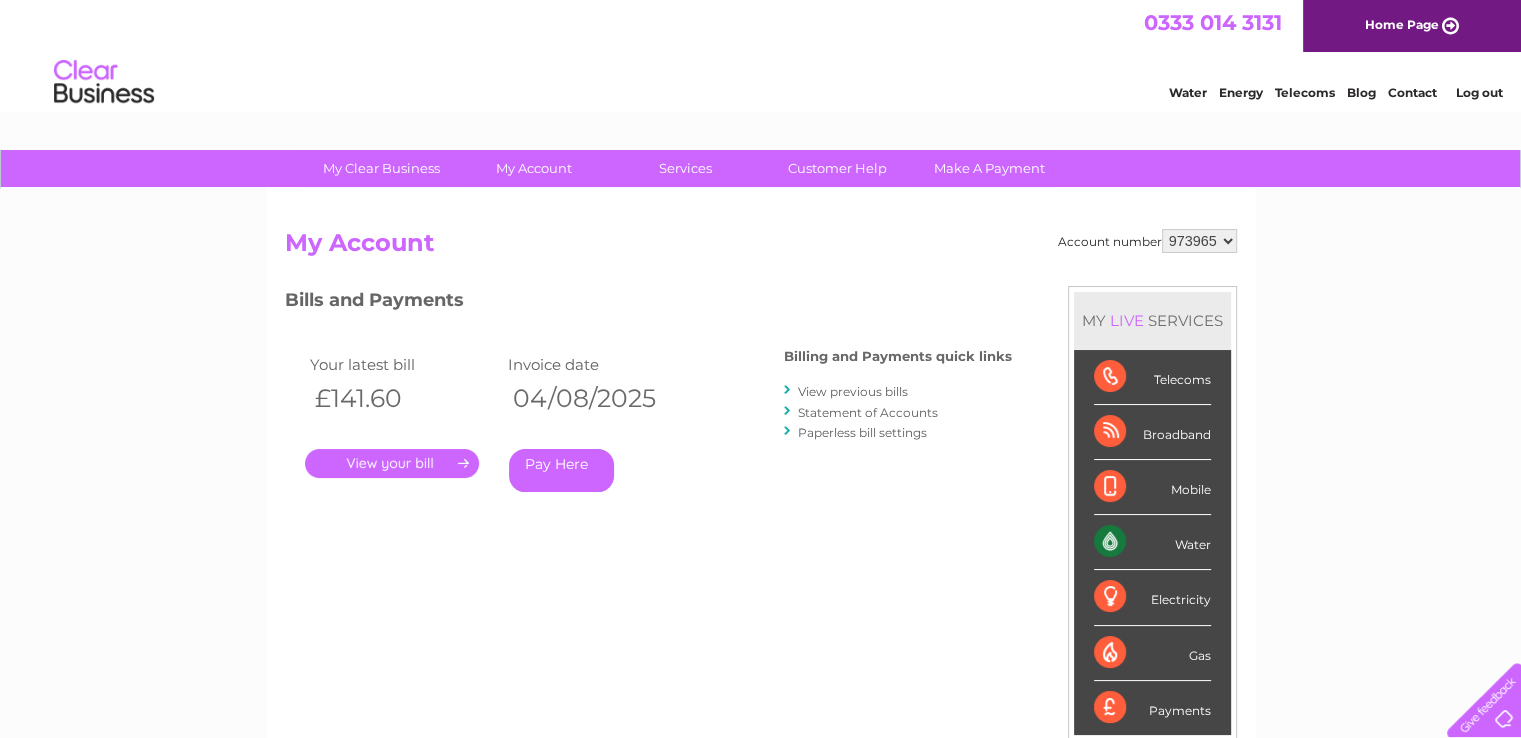 click on "View previous bills" at bounding box center (853, 391) 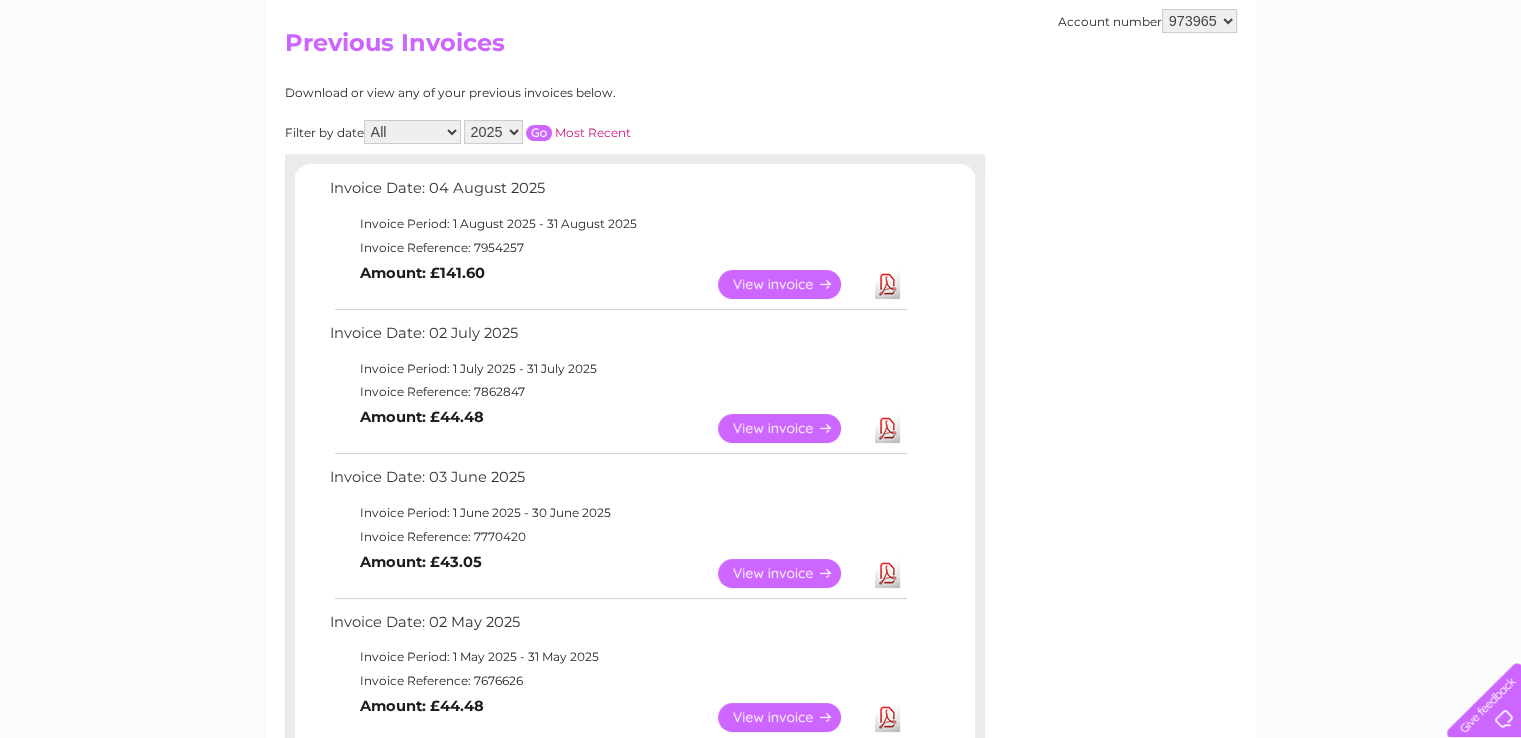 scroll, scrollTop: 0, scrollLeft: 0, axis: both 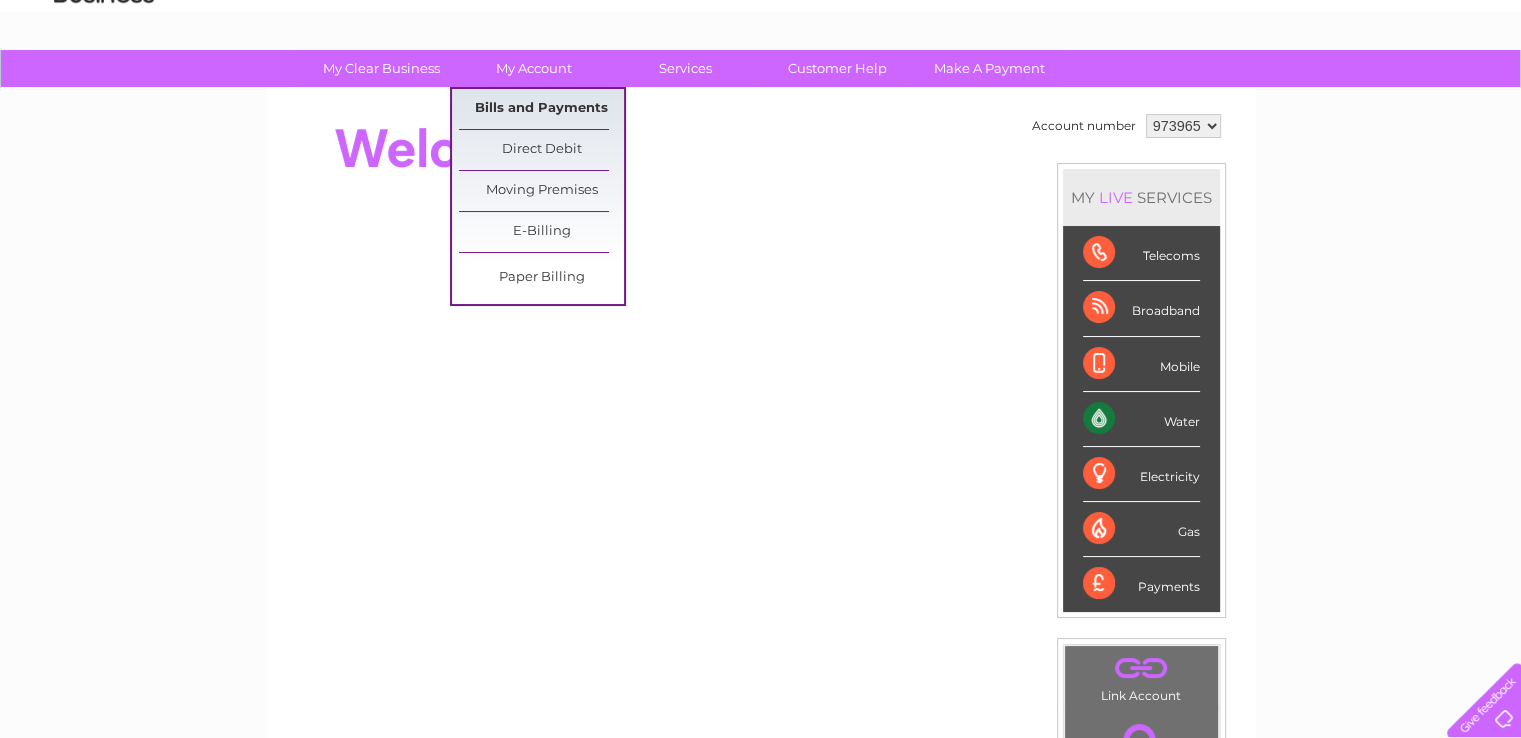 click on "Bills and Payments" at bounding box center [541, 109] 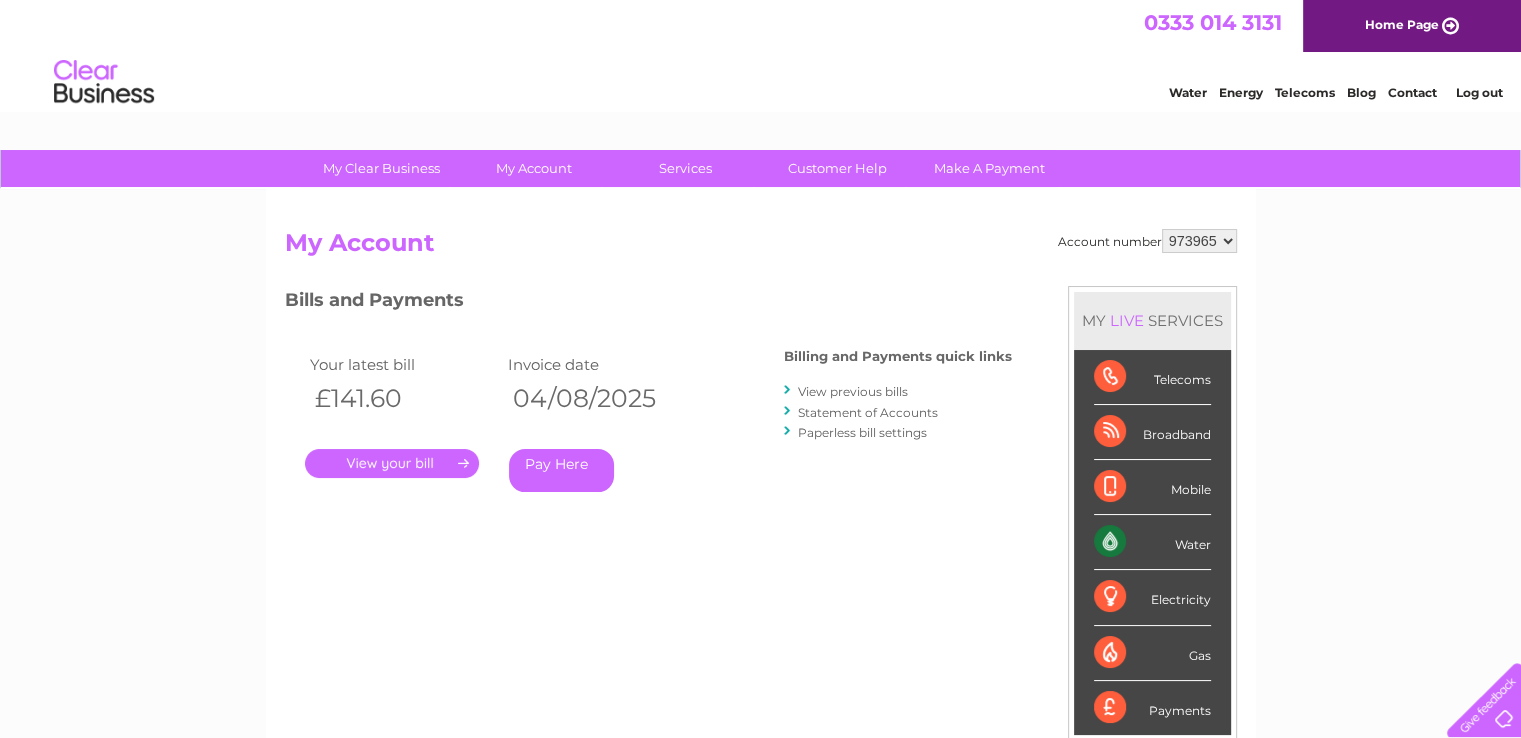 scroll, scrollTop: 0, scrollLeft: 0, axis: both 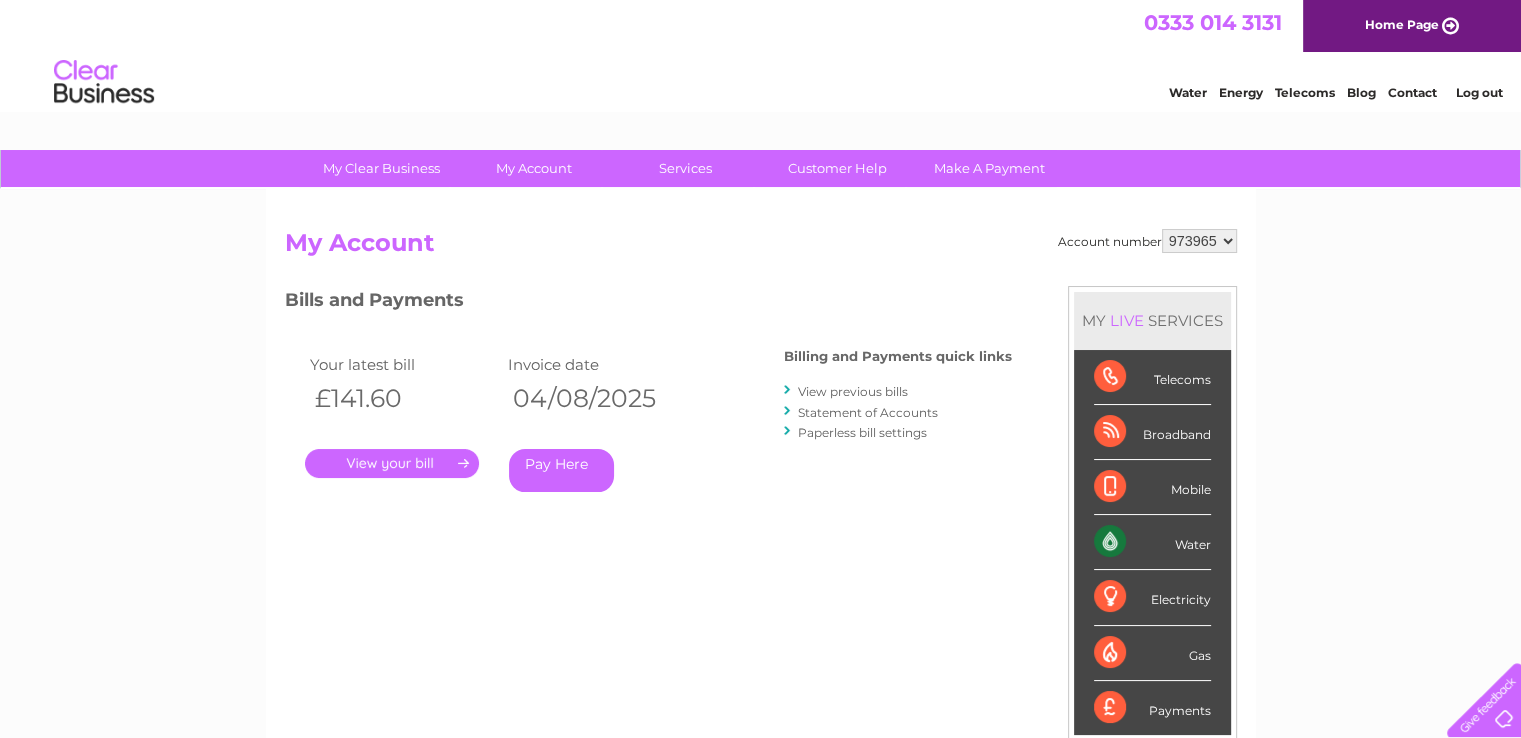 click on "." at bounding box center [392, 463] 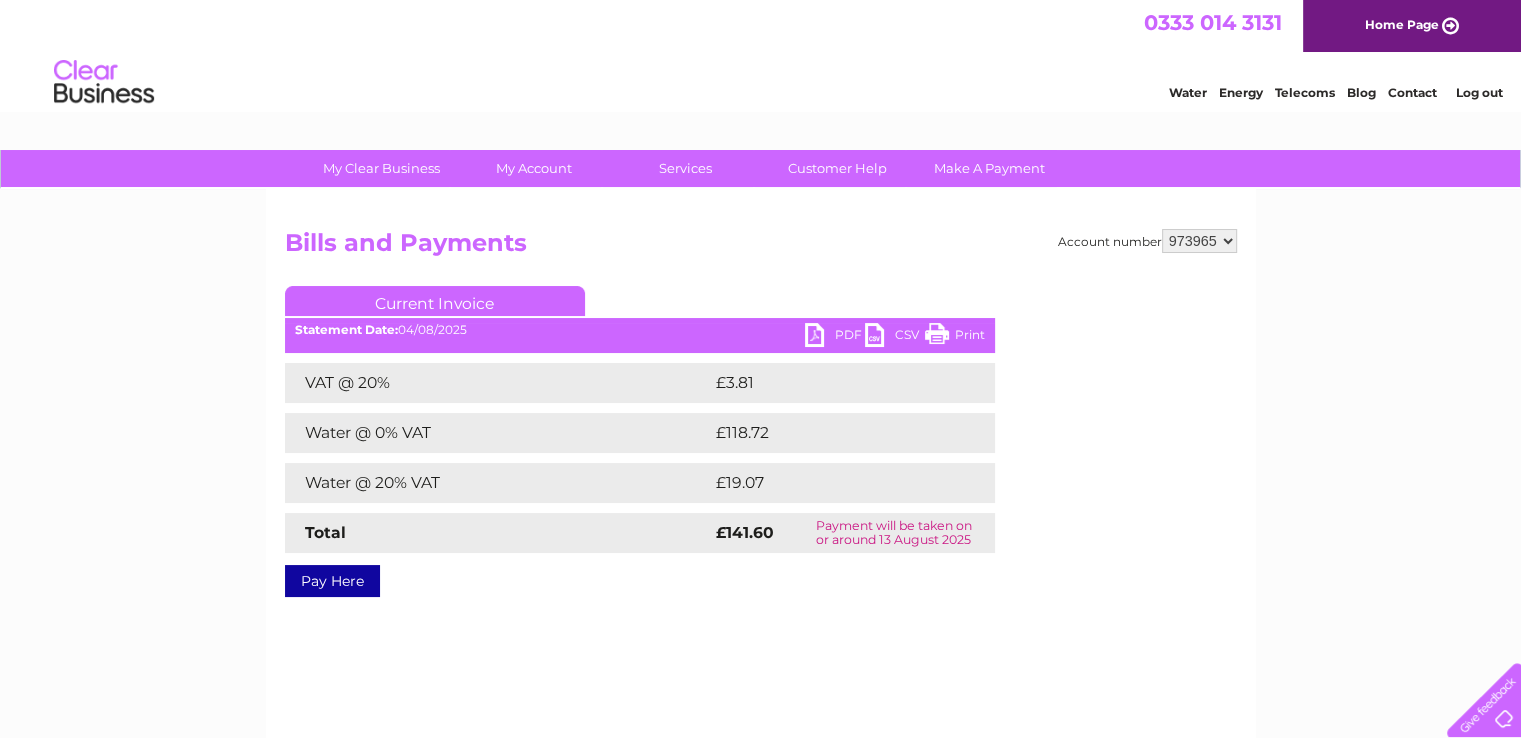 scroll, scrollTop: 0, scrollLeft: 0, axis: both 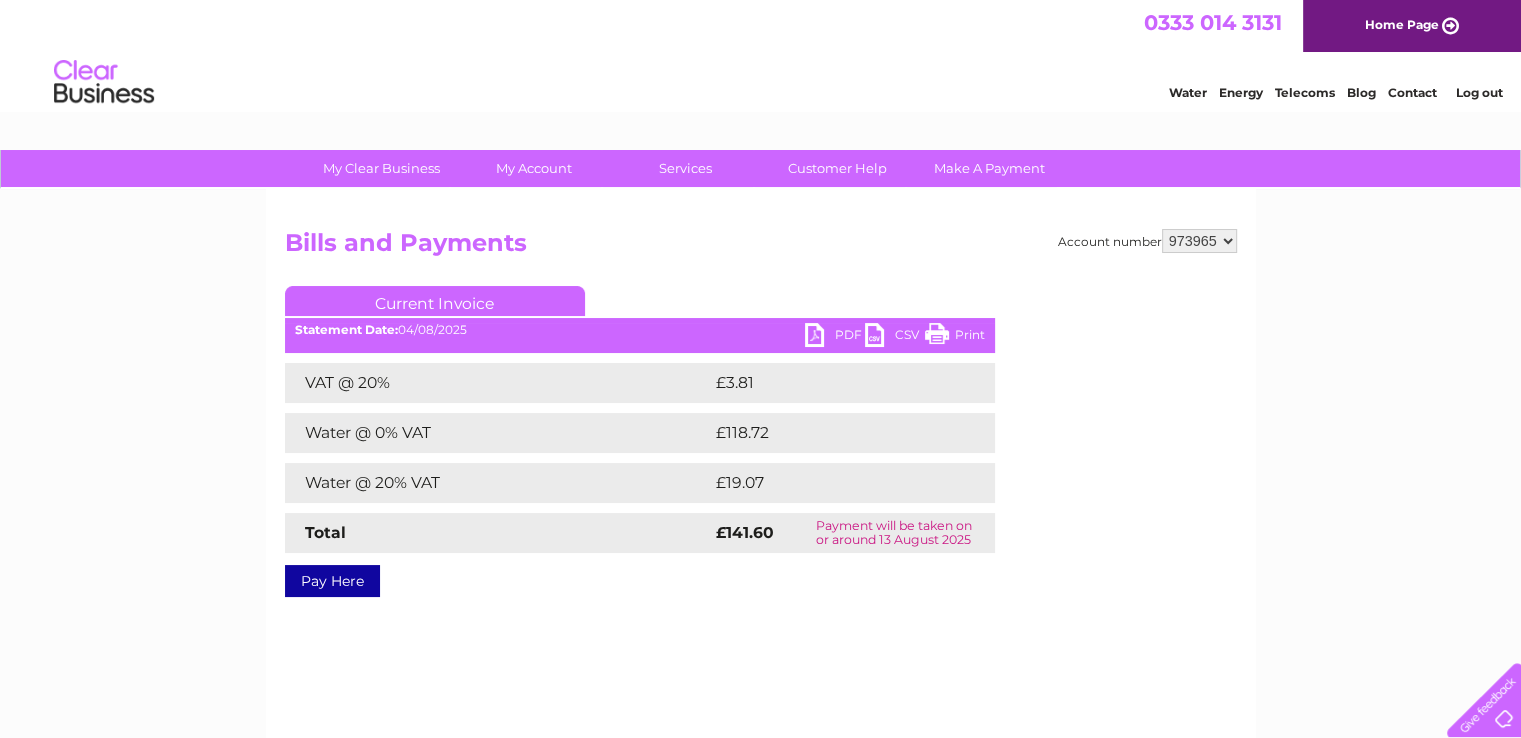 click on "PDF" at bounding box center (835, 337) 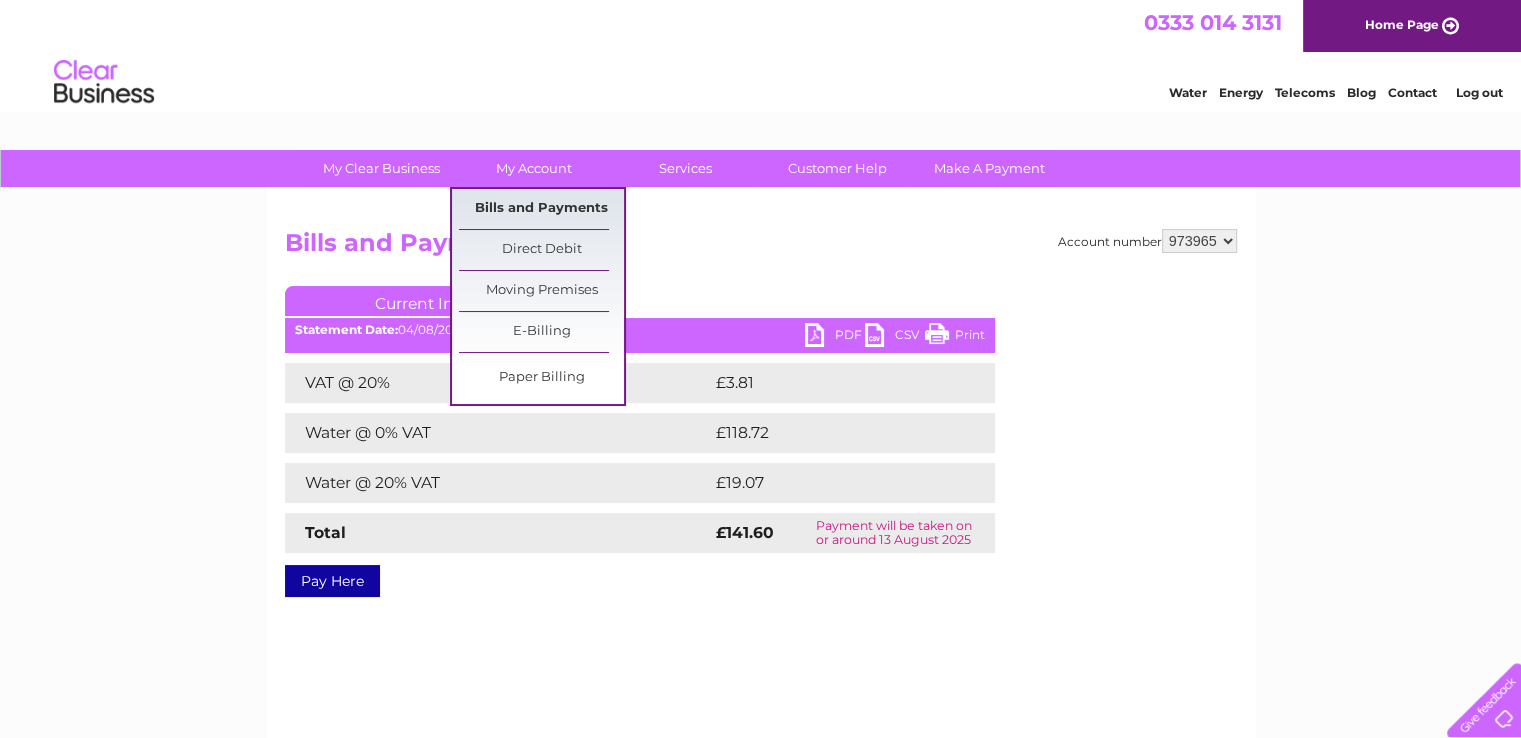 click on "Bills and Payments" at bounding box center (541, 209) 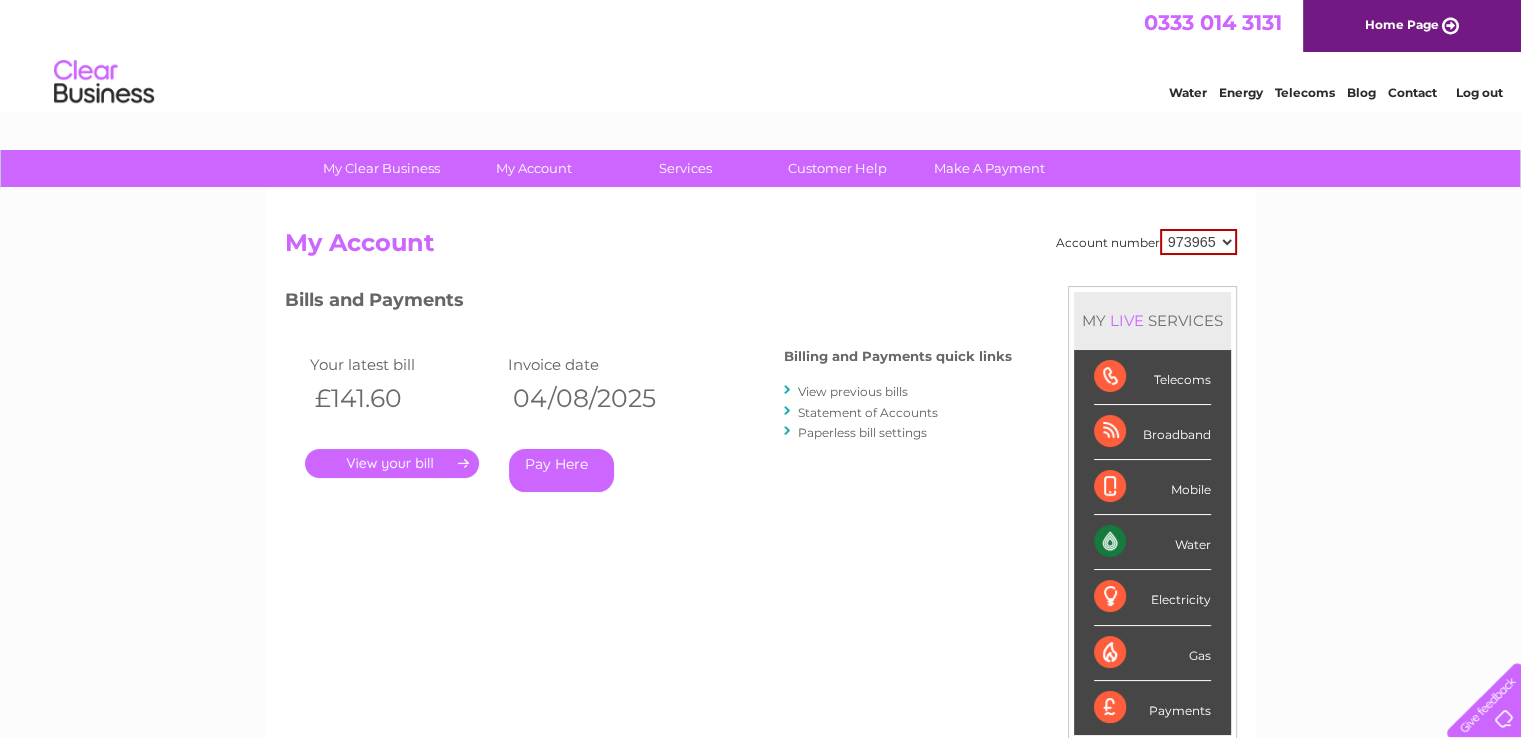 scroll, scrollTop: 0, scrollLeft: 0, axis: both 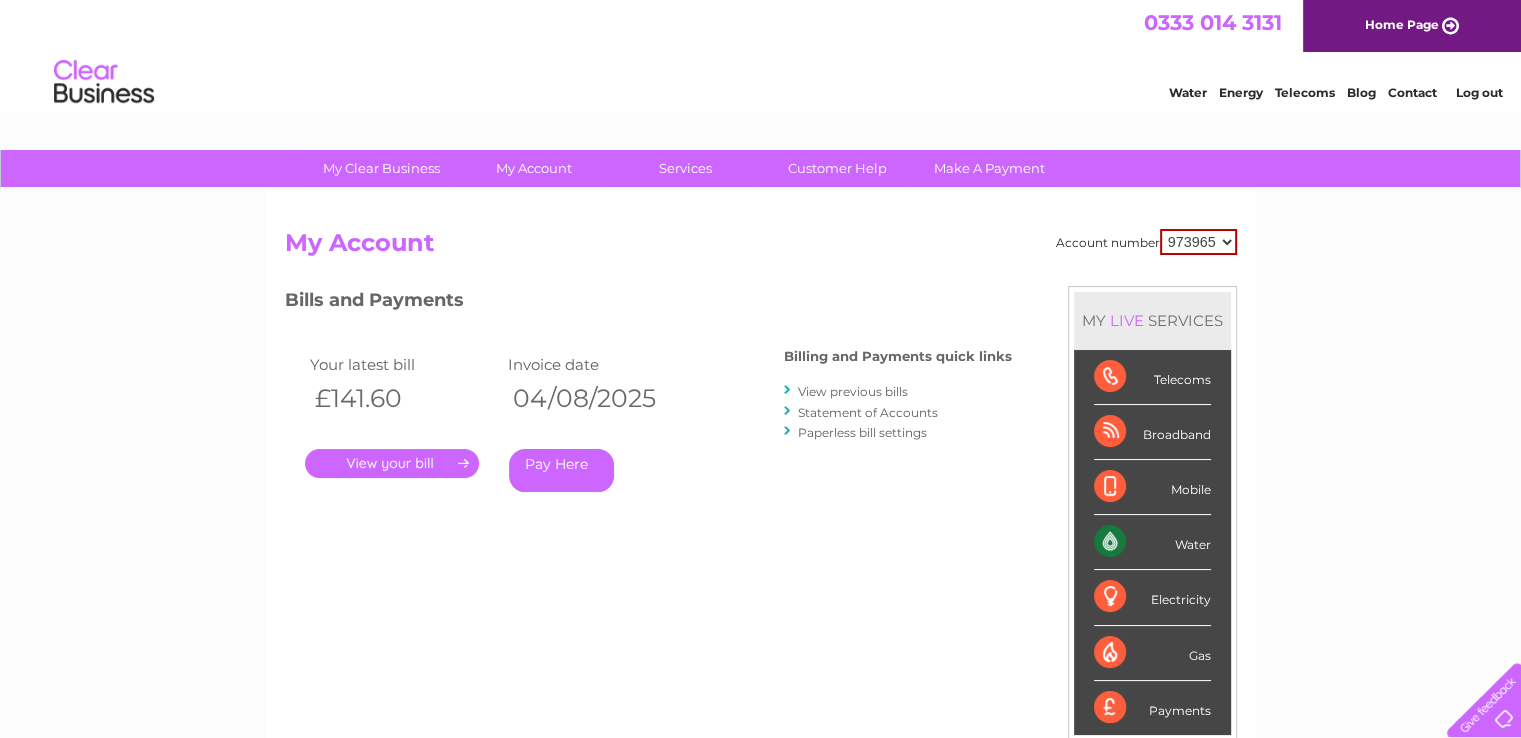 click on "." at bounding box center [392, 463] 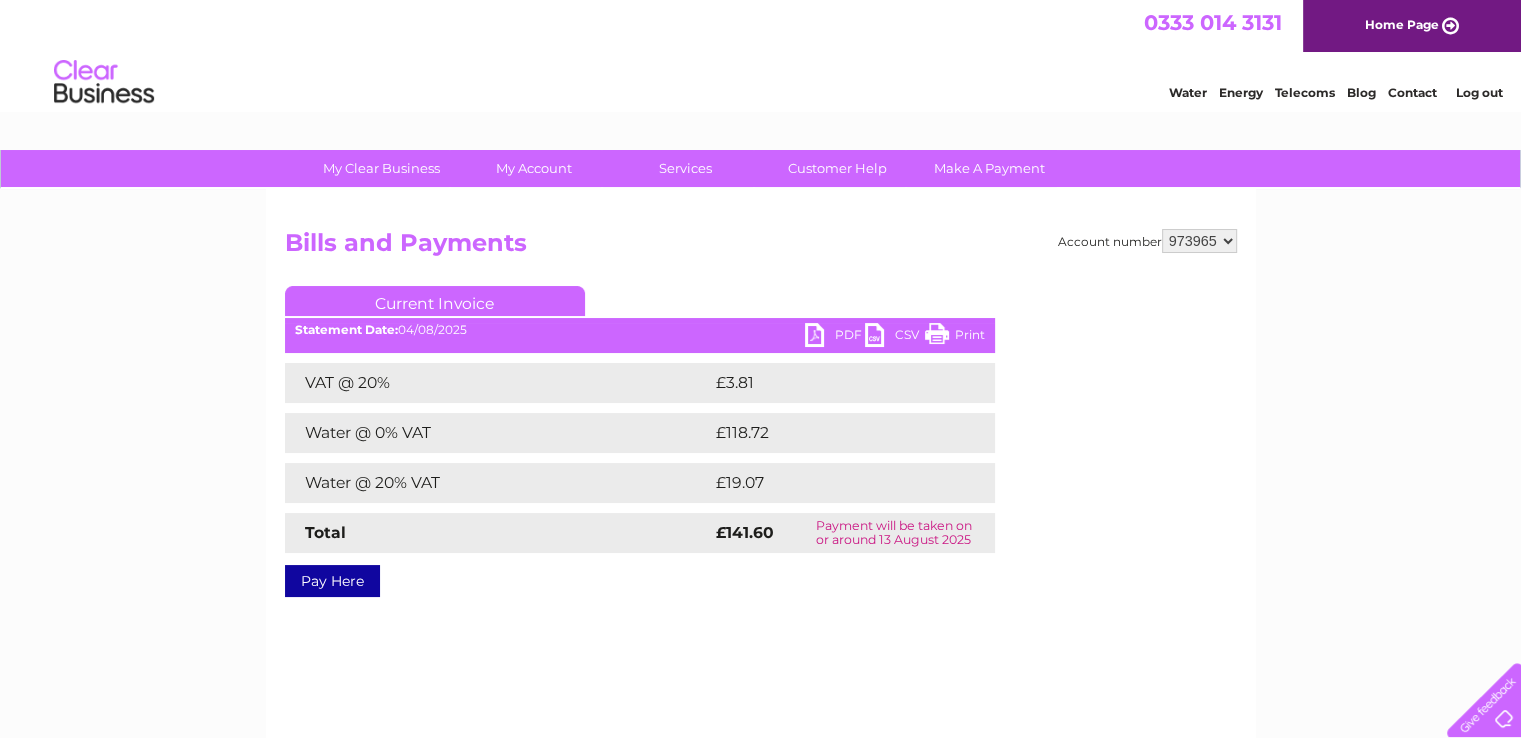 scroll, scrollTop: 0, scrollLeft: 0, axis: both 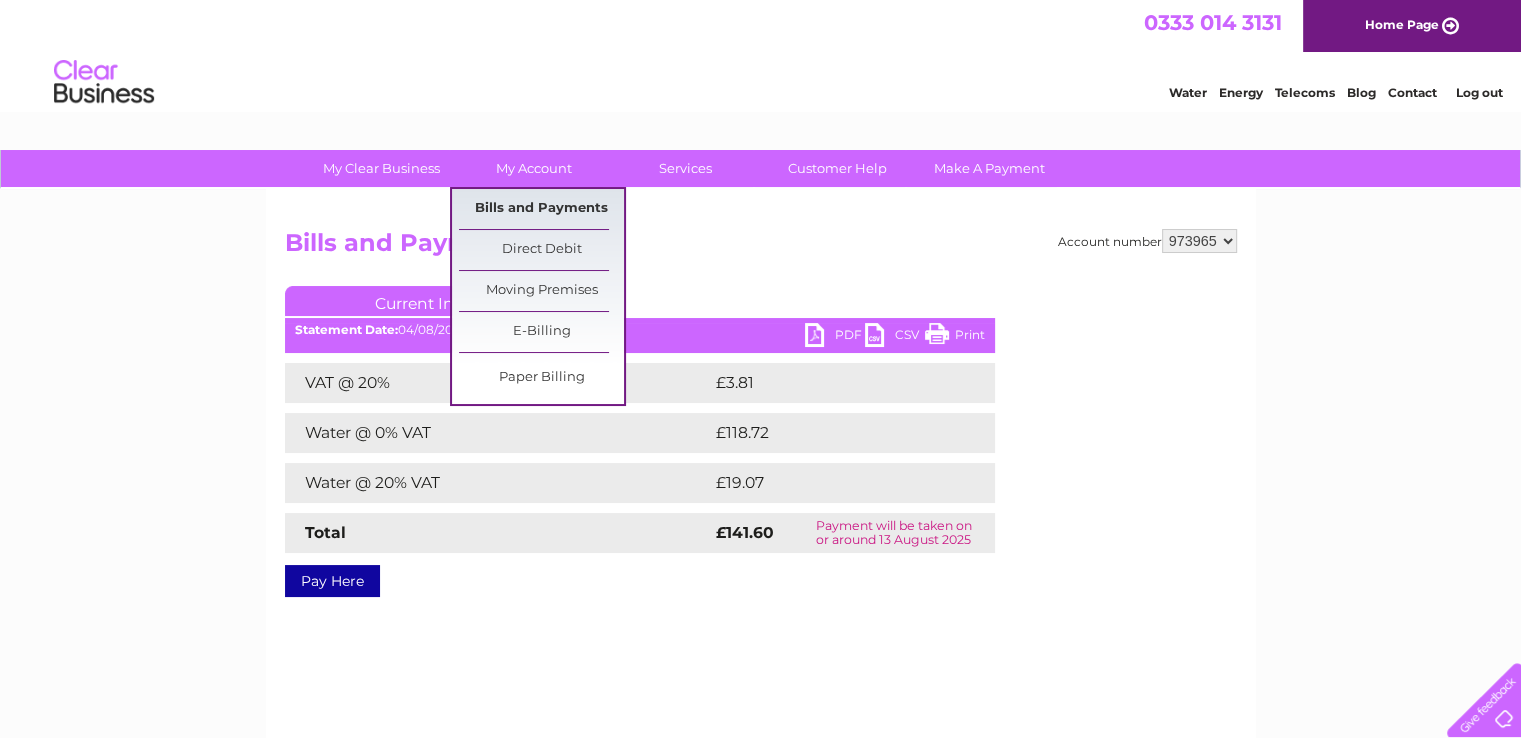 click on "Bills and Payments" at bounding box center (541, 209) 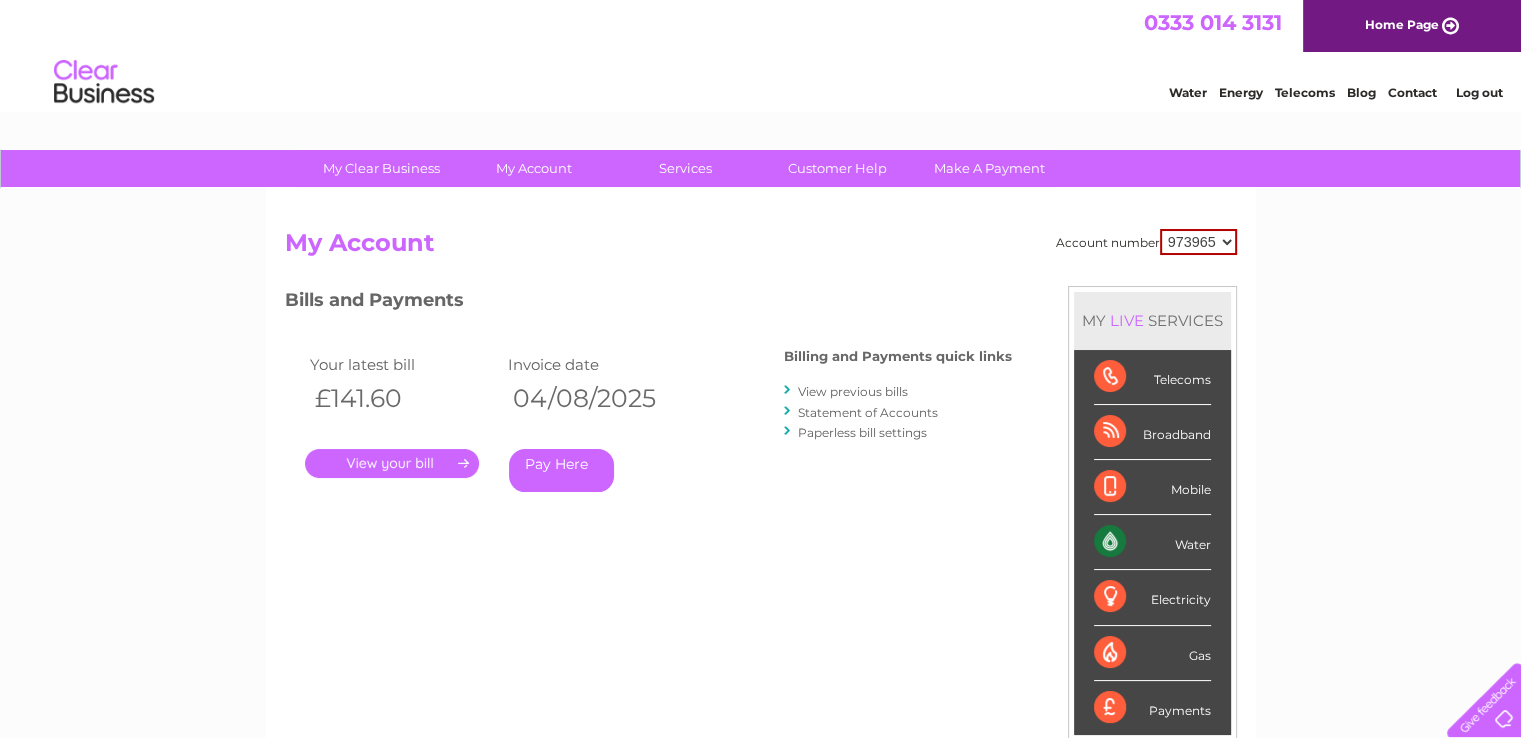 scroll, scrollTop: 0, scrollLeft: 0, axis: both 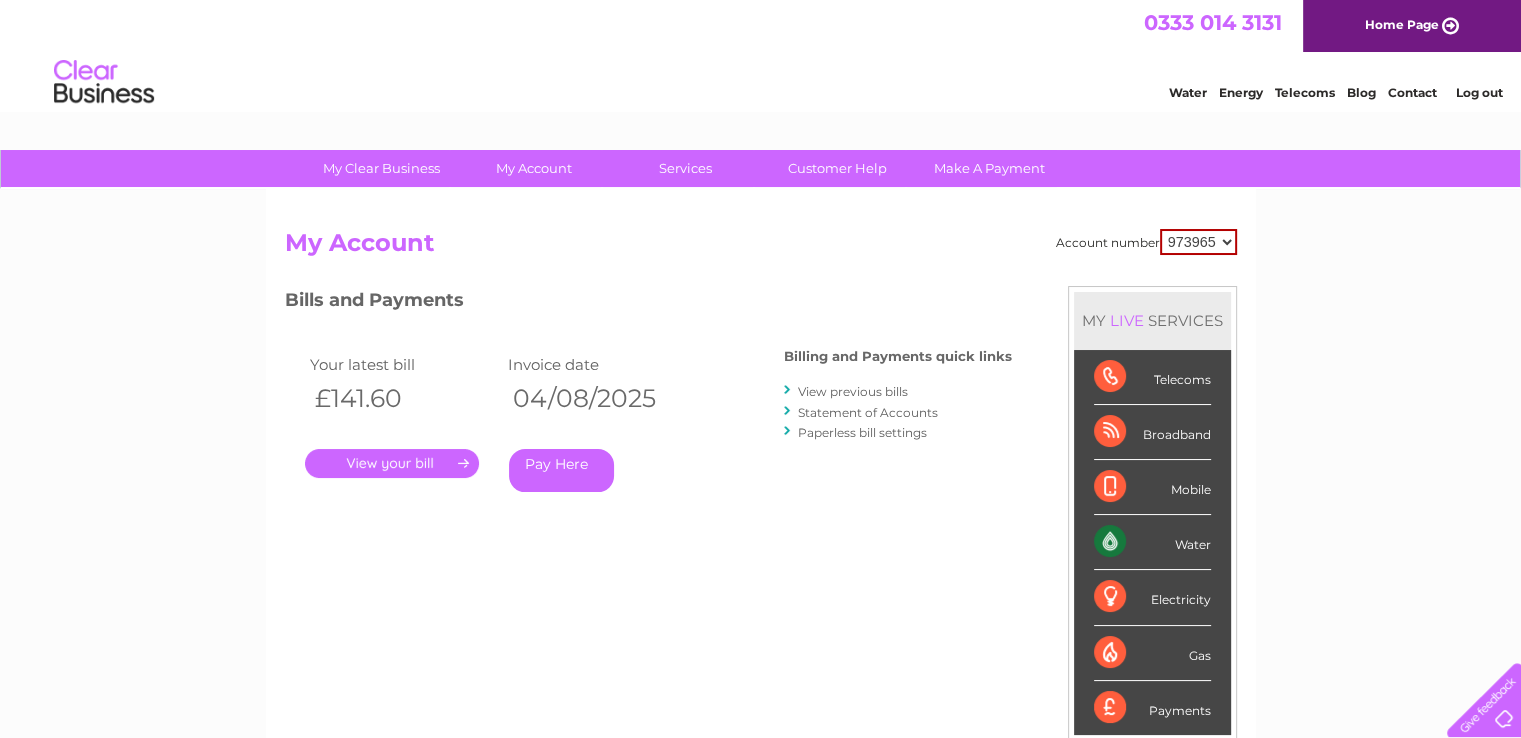 click on "View previous bills" at bounding box center (853, 391) 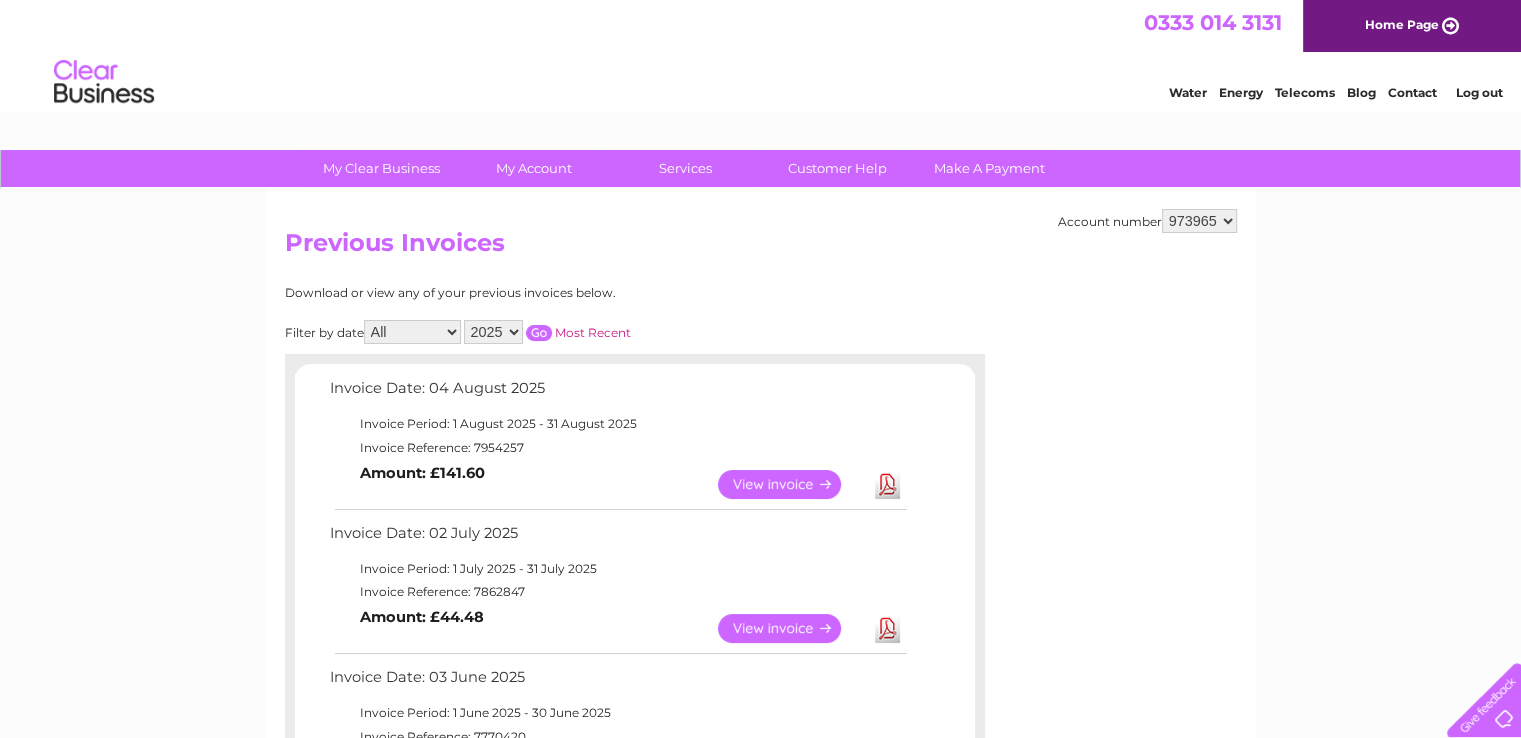 scroll, scrollTop: 0, scrollLeft: 0, axis: both 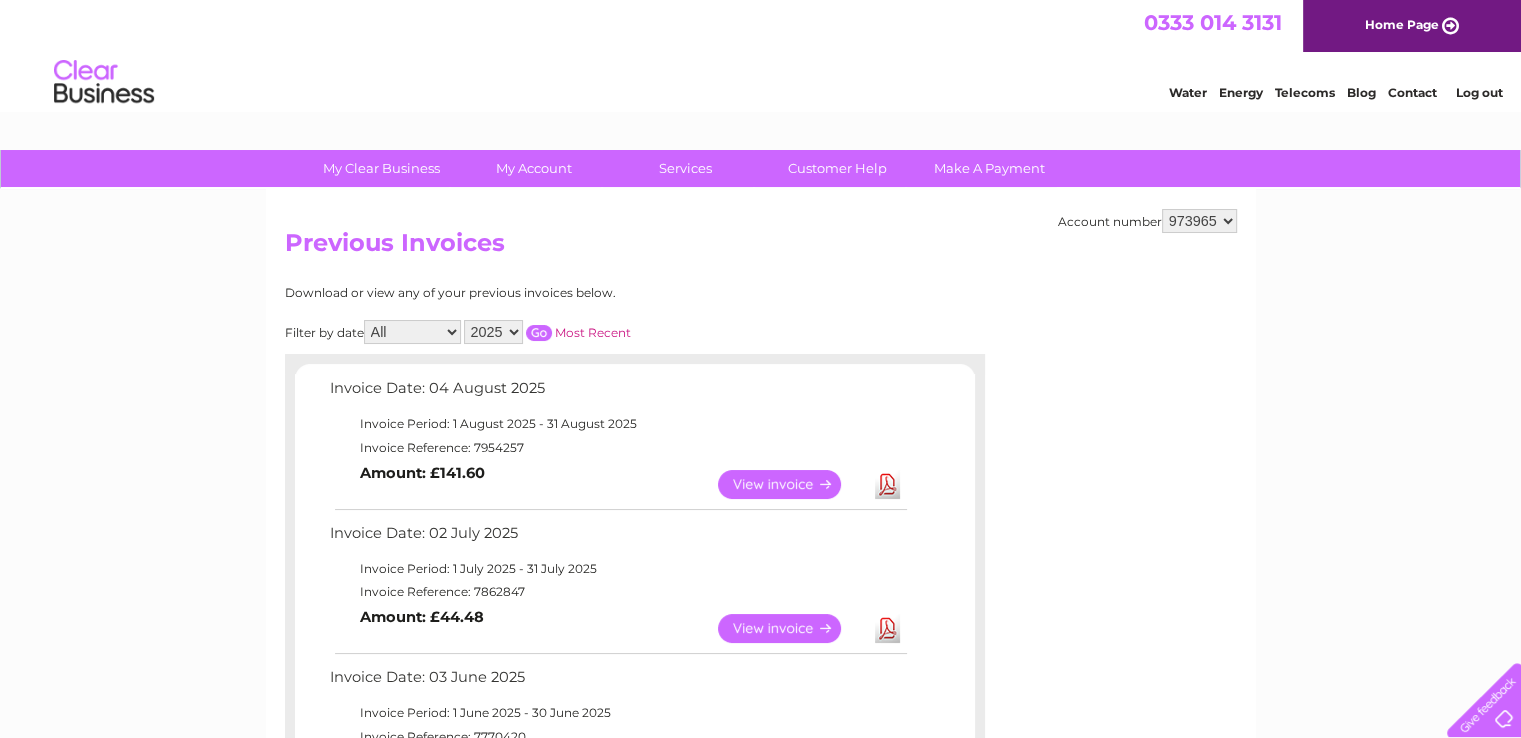 click on "View" at bounding box center [791, 484] 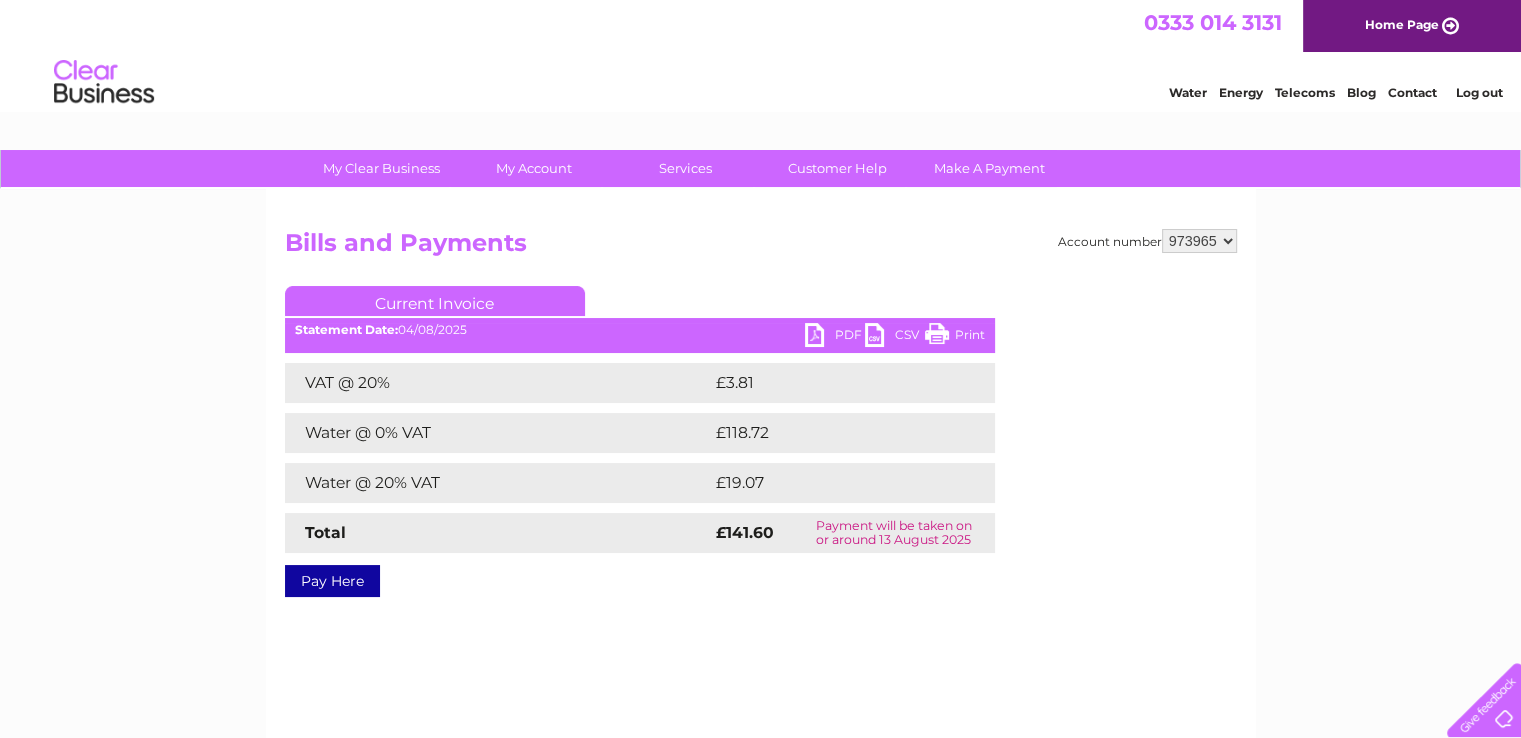 scroll, scrollTop: 0, scrollLeft: 0, axis: both 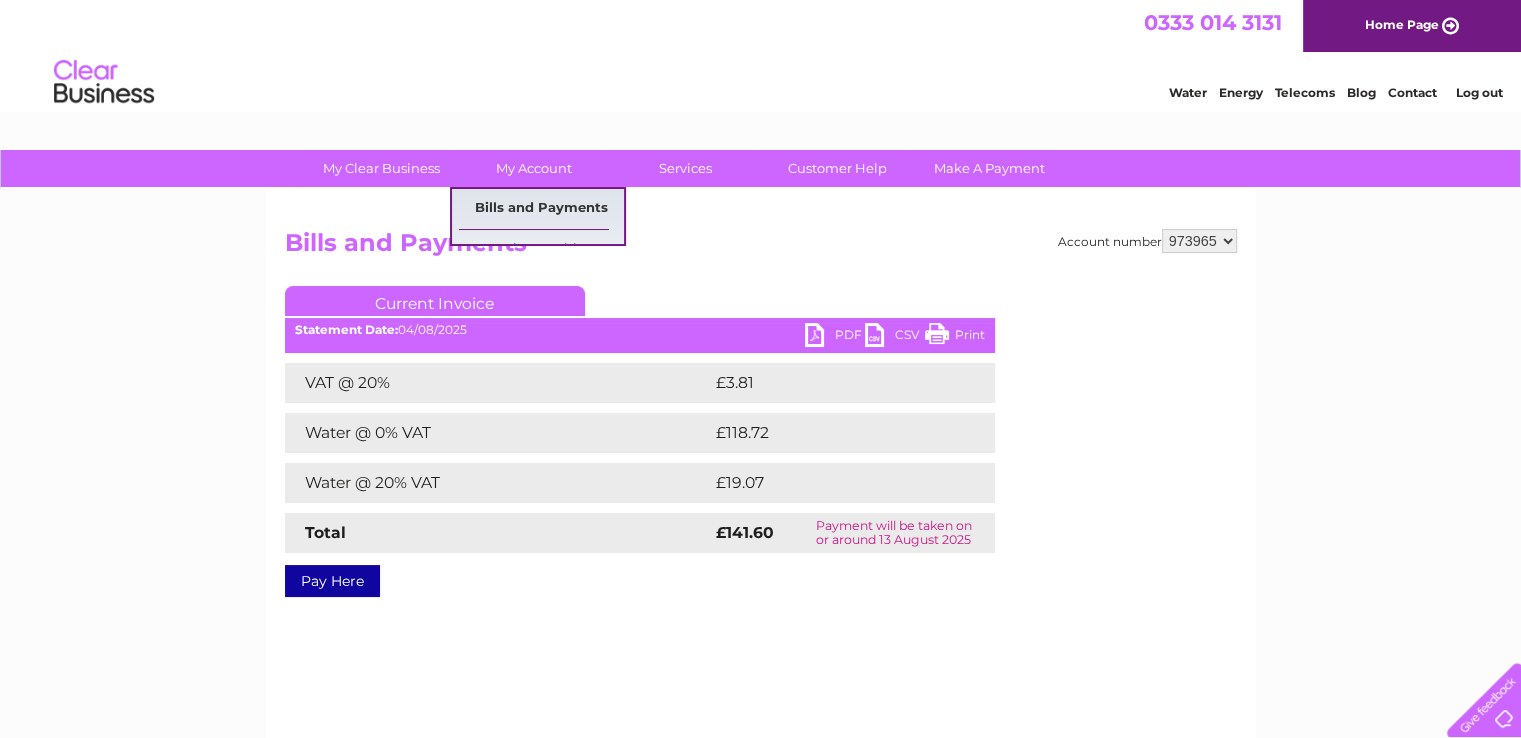 click on "My Clear Business
Login Details
My Details
My Preferences
Link Account
My Account
Bills and Payments   Direct Debit   Moving Premises" at bounding box center (760, 620) 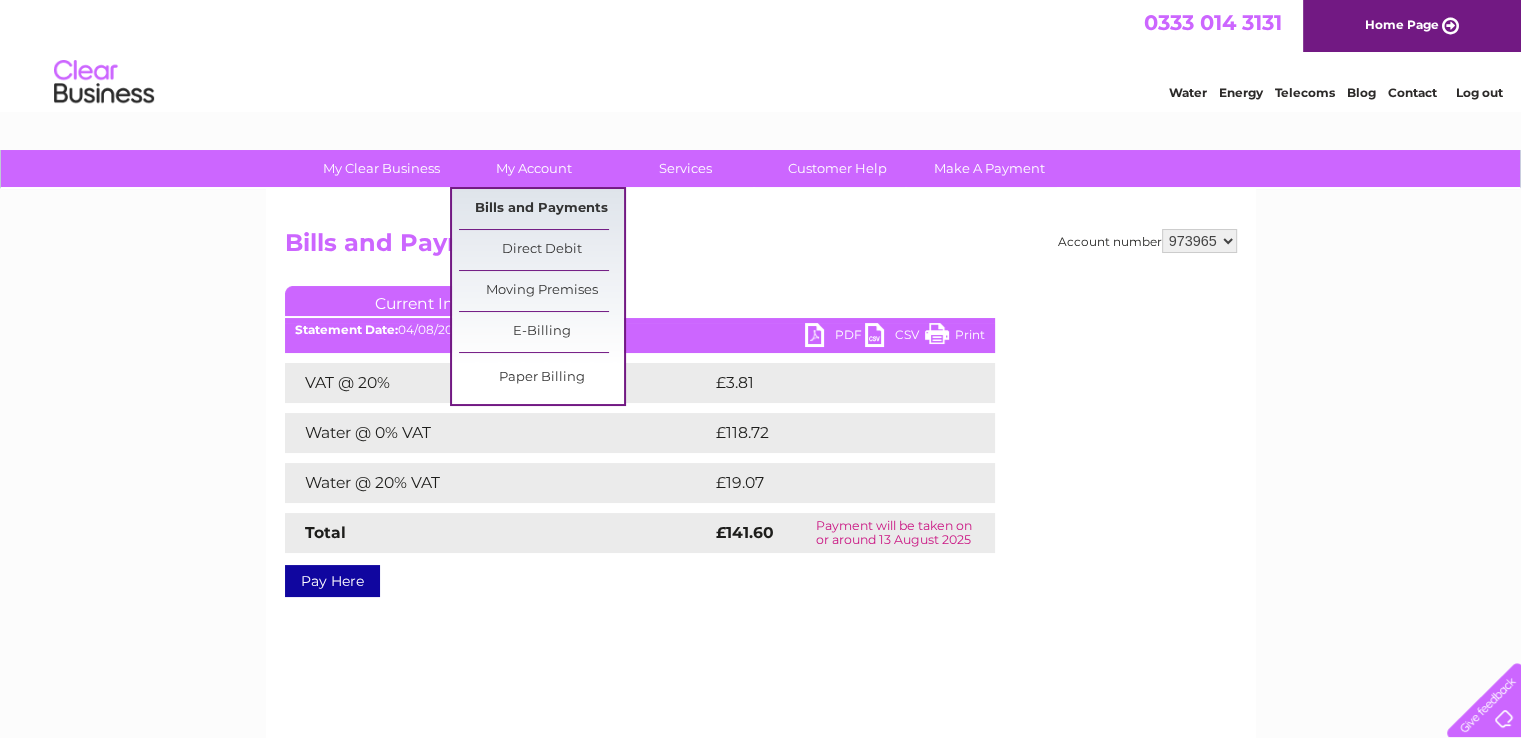 click on "Bills and Payments" at bounding box center (541, 209) 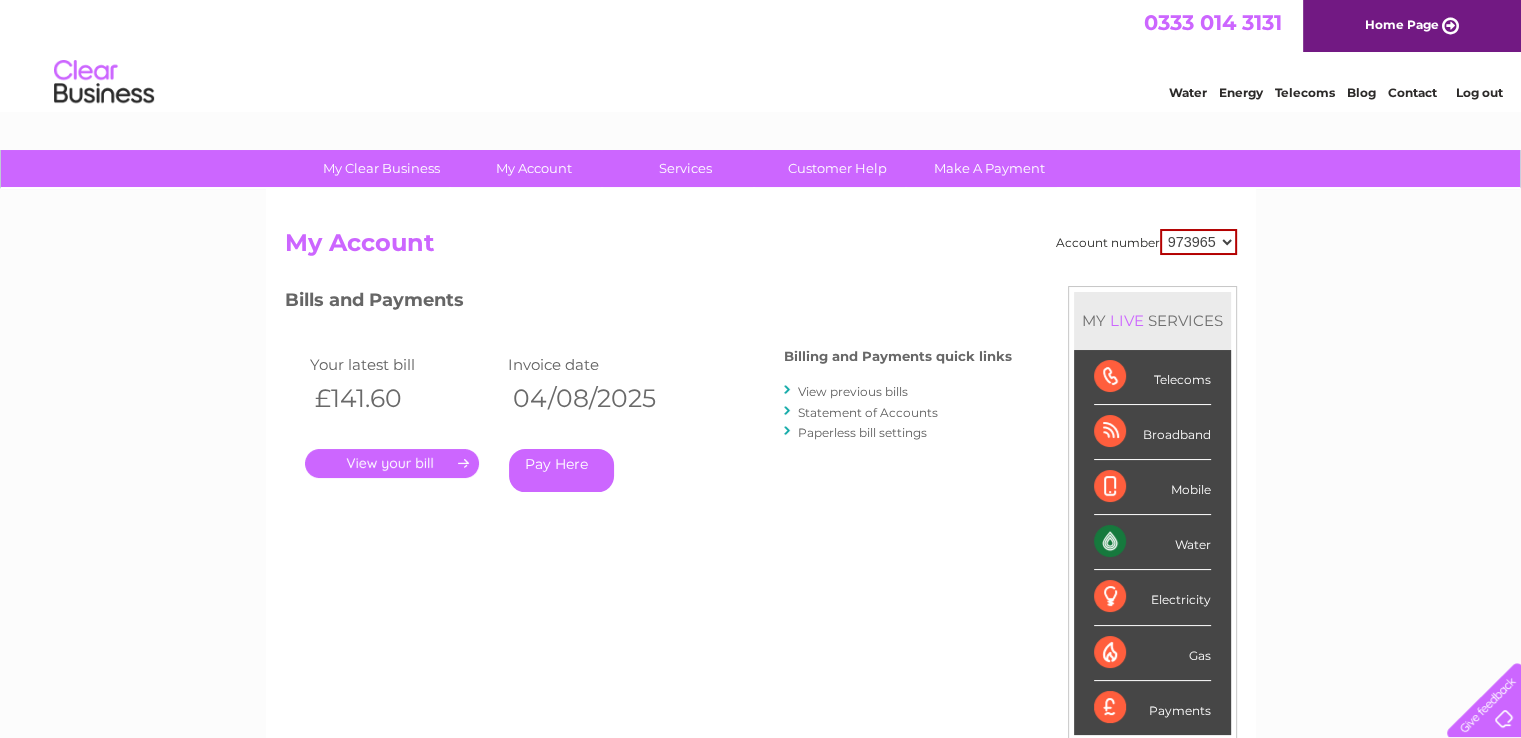 scroll, scrollTop: 0, scrollLeft: 0, axis: both 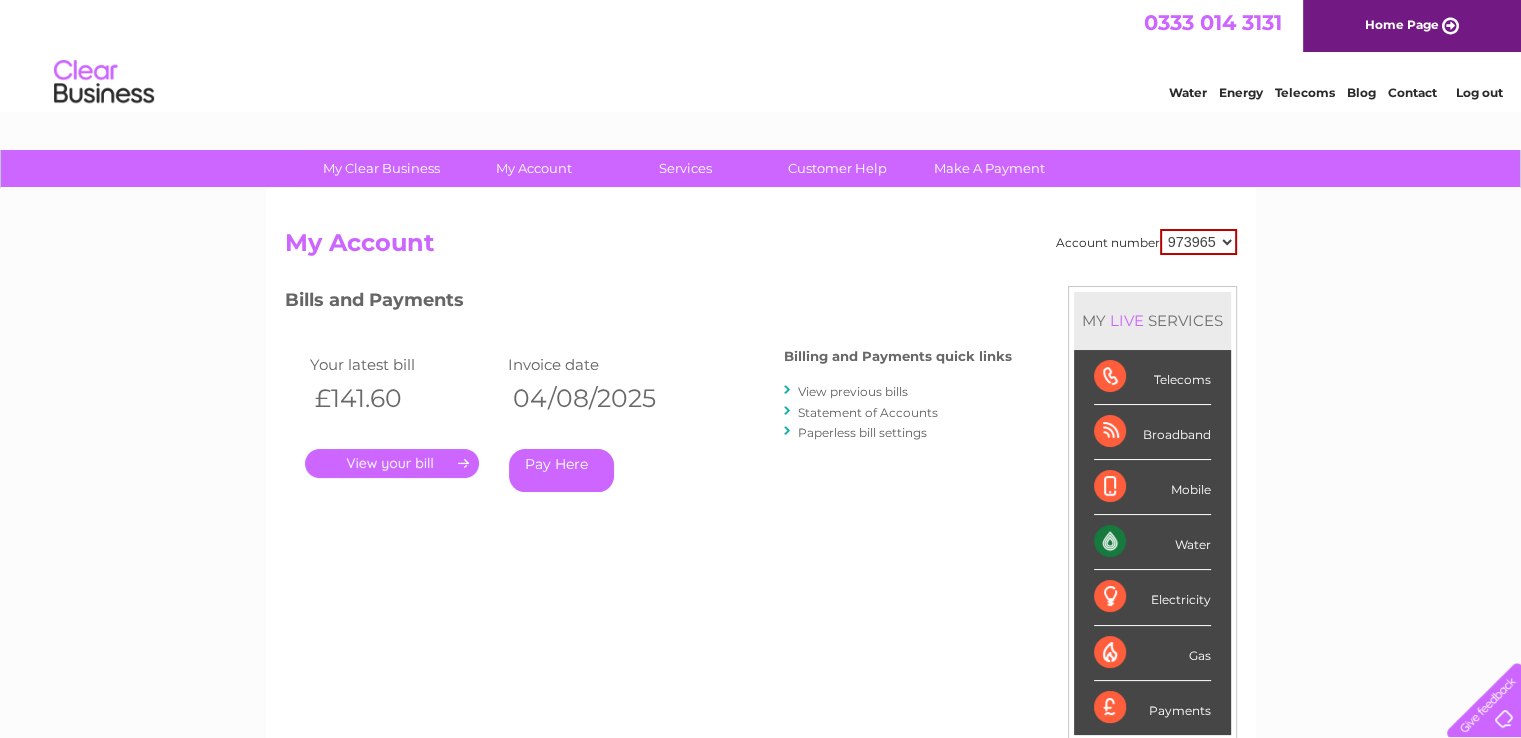 click on "View previous bills" at bounding box center [853, 391] 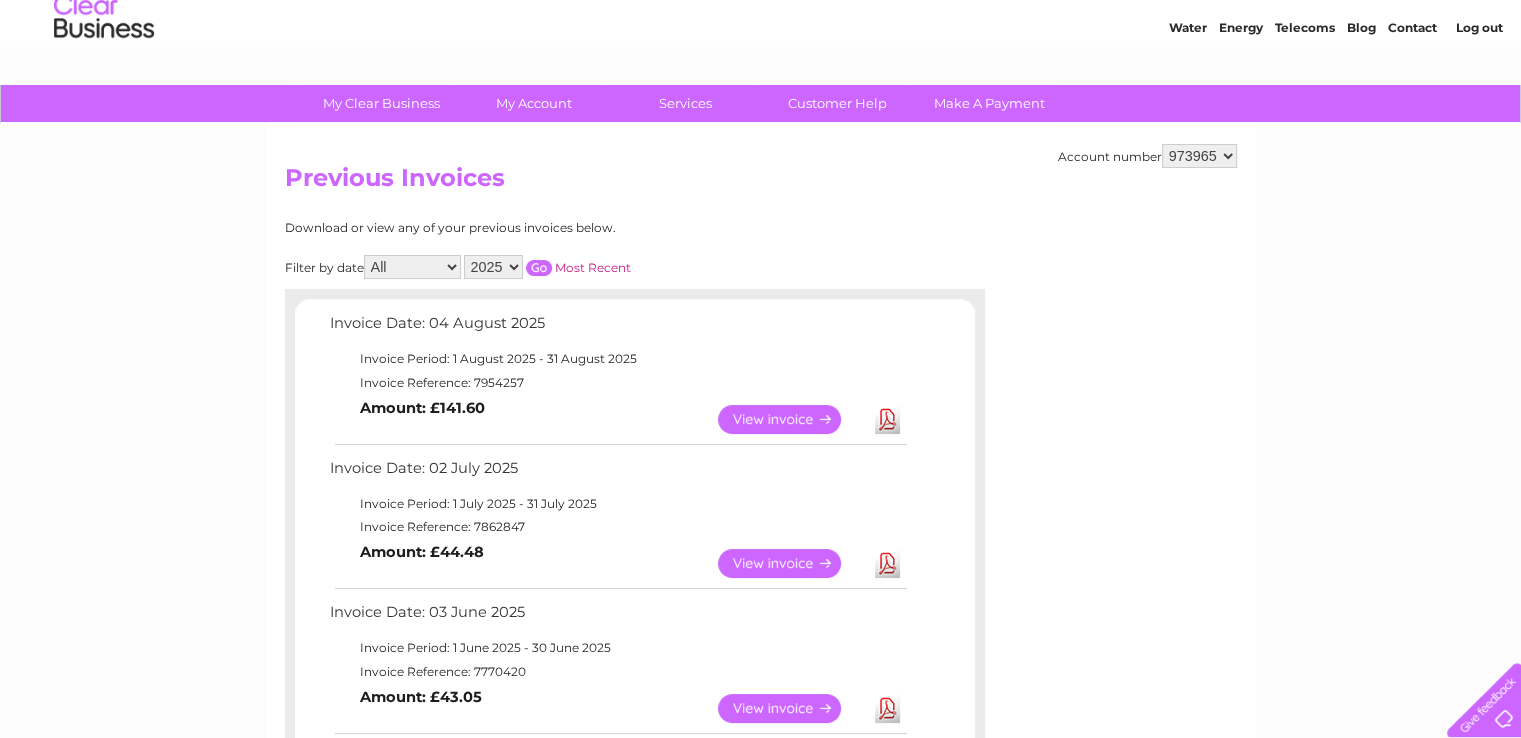 scroll, scrollTop: 100, scrollLeft: 0, axis: vertical 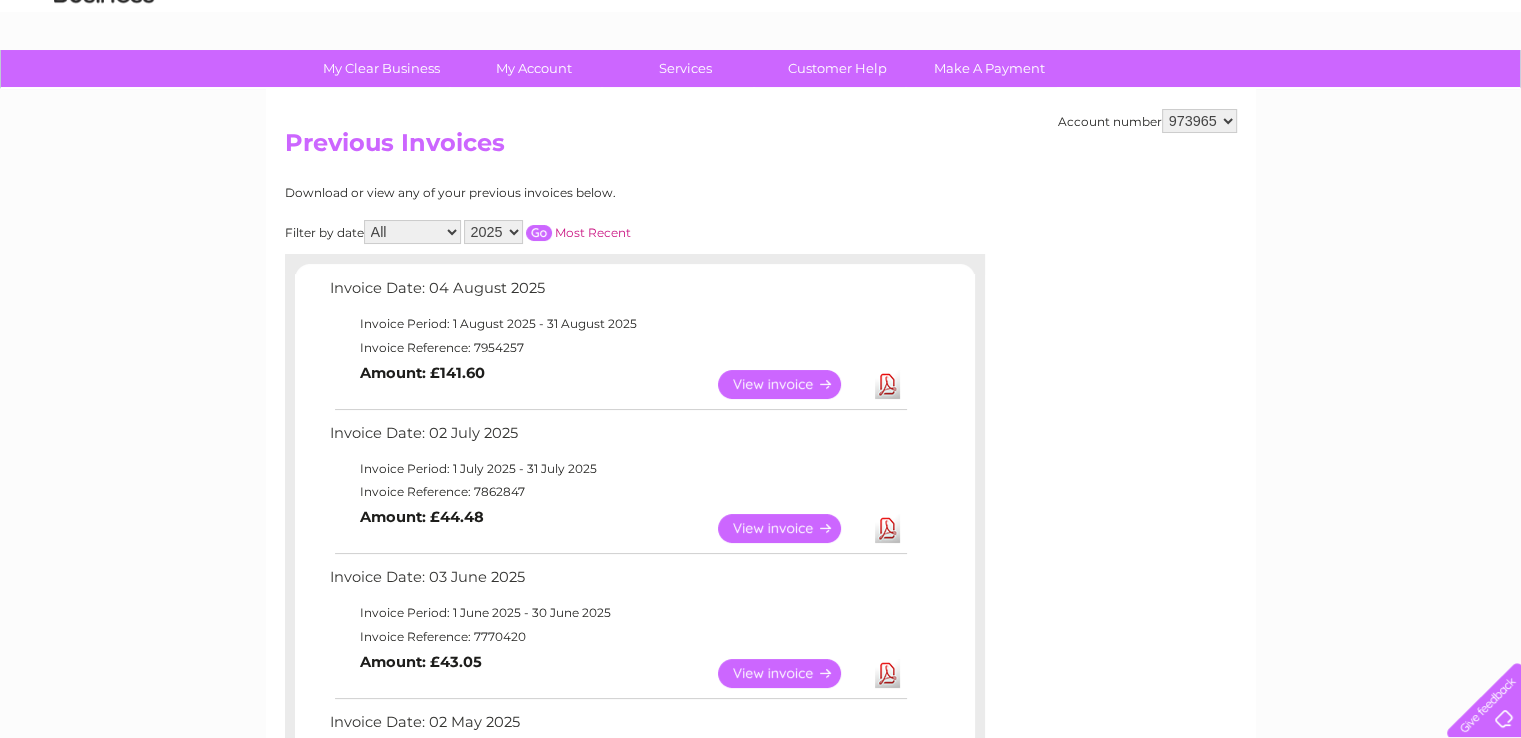 click on "View" at bounding box center (791, 528) 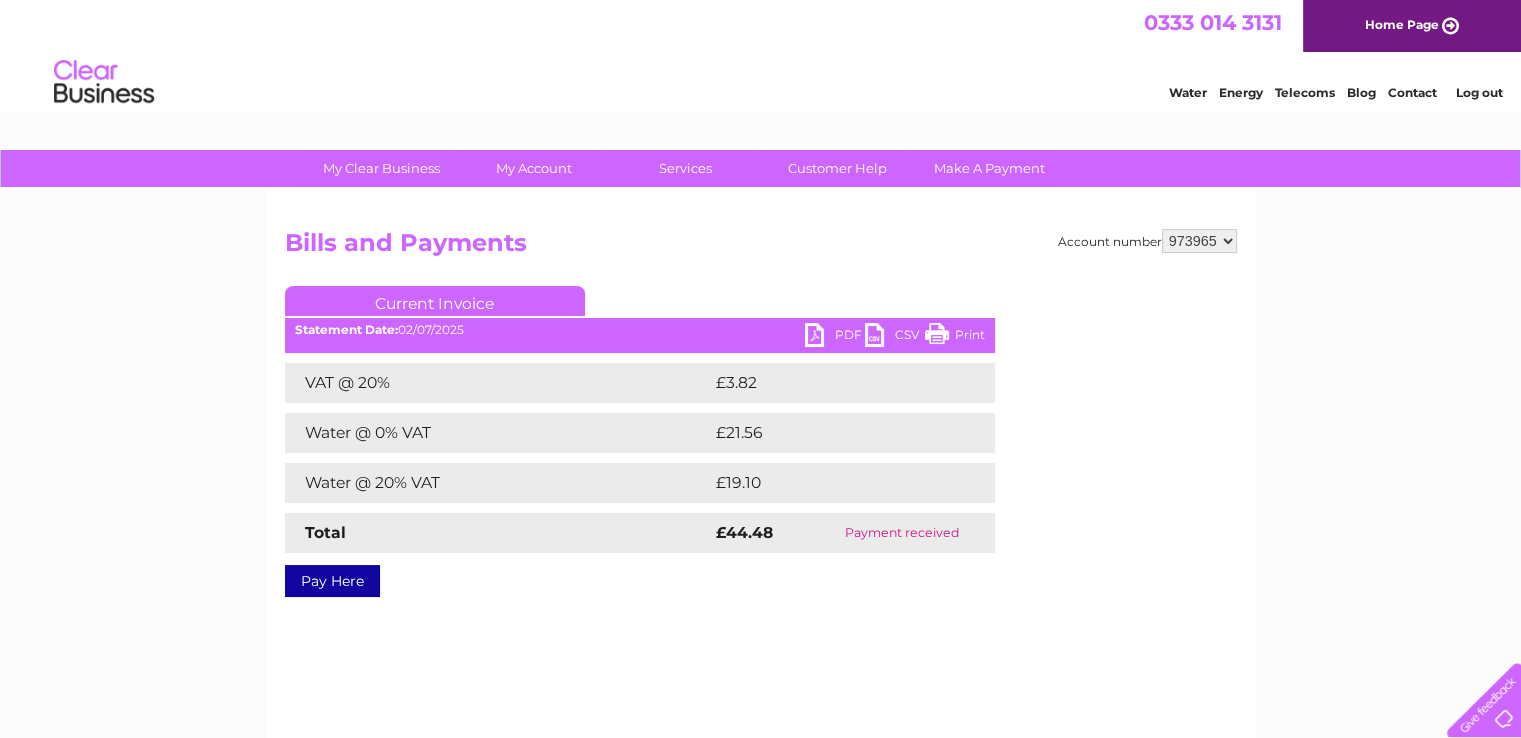 scroll, scrollTop: 0, scrollLeft: 0, axis: both 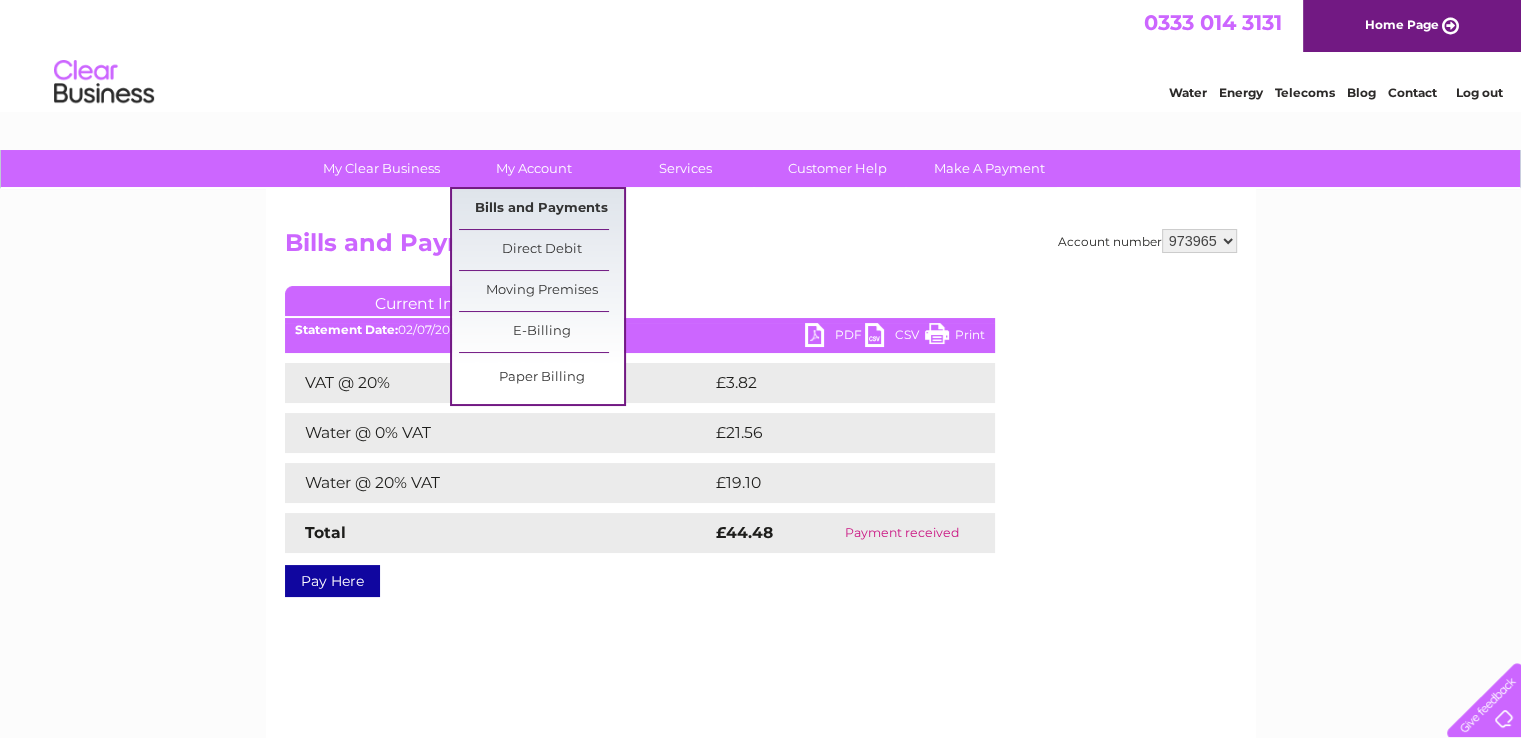 click on "Bills and Payments" at bounding box center [541, 209] 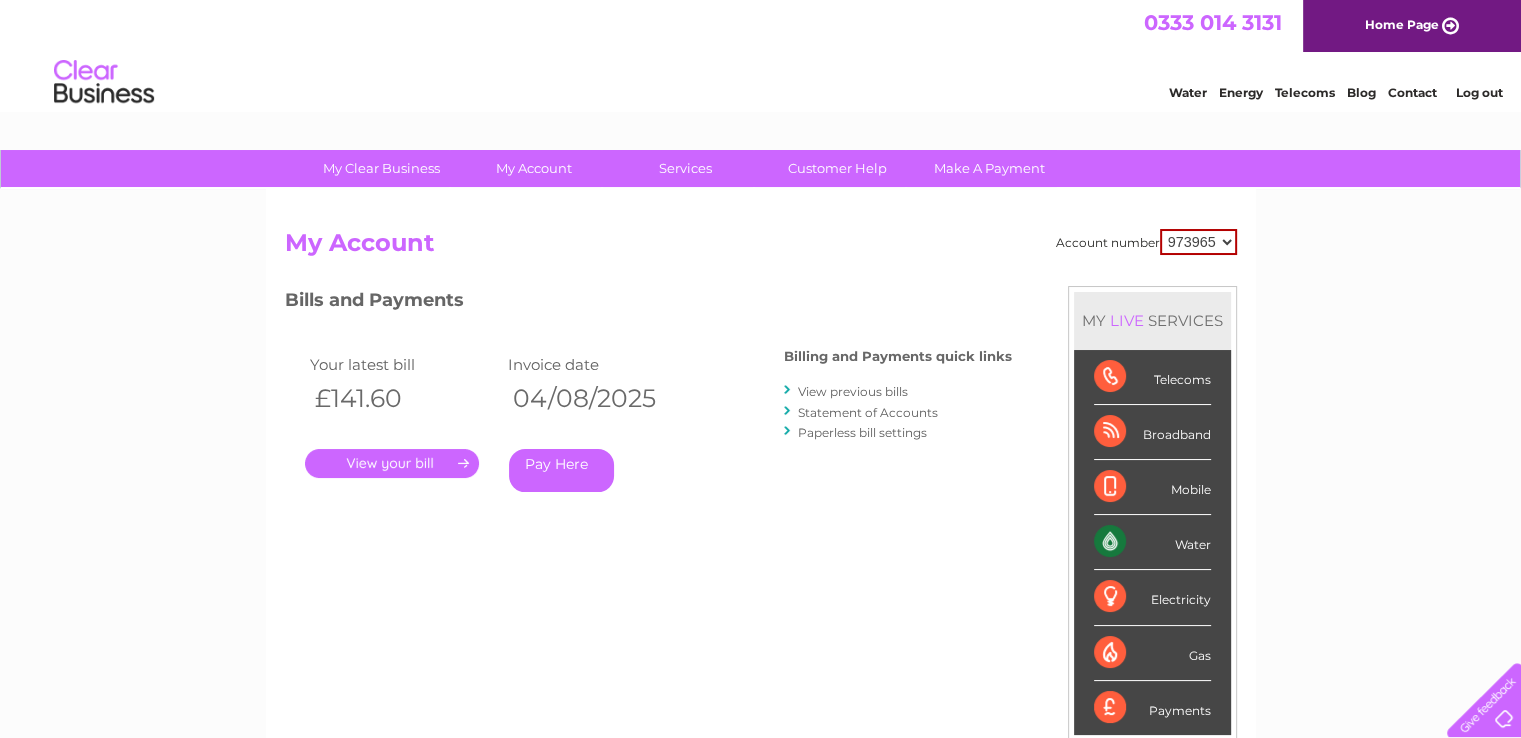 scroll, scrollTop: 0, scrollLeft: 0, axis: both 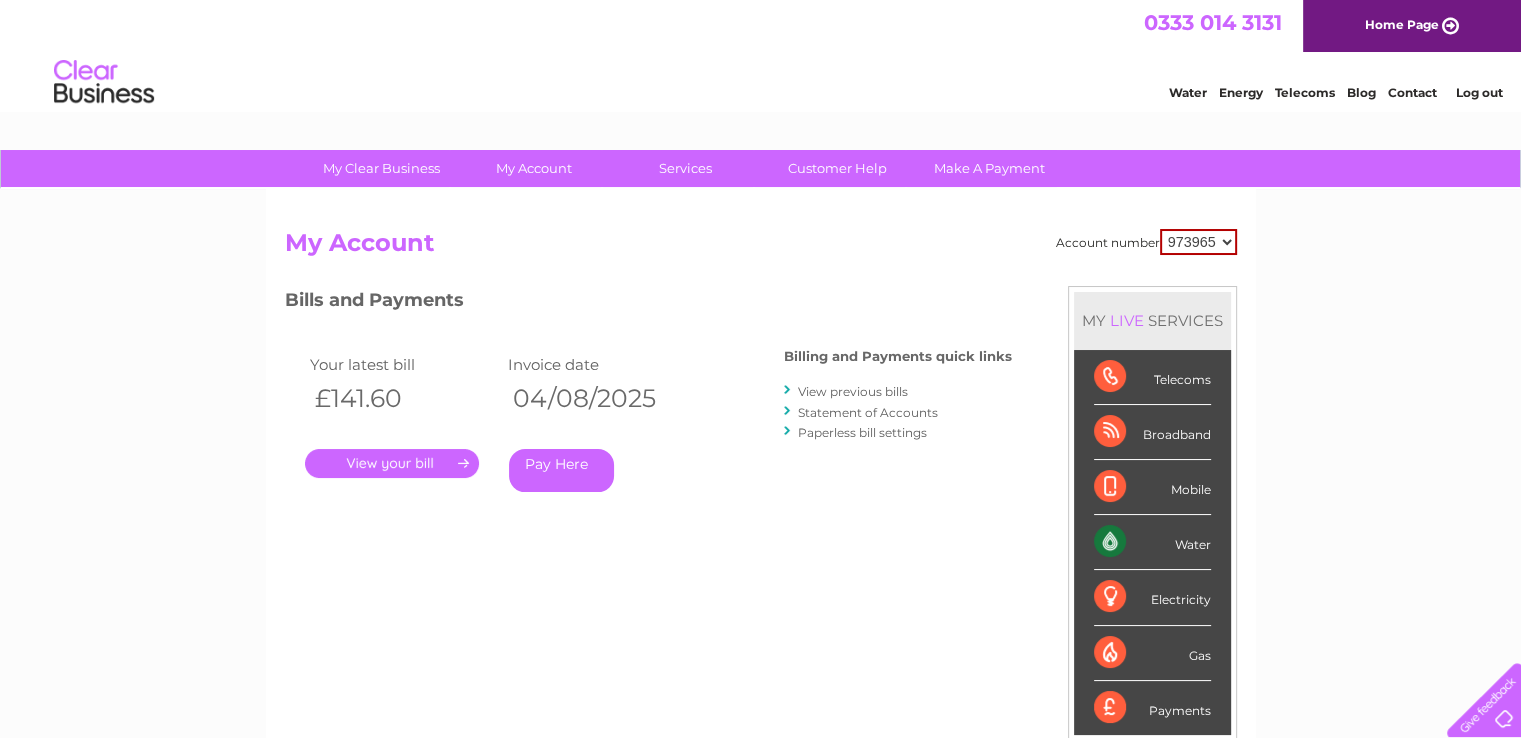 click on "View previous bills" at bounding box center (853, 391) 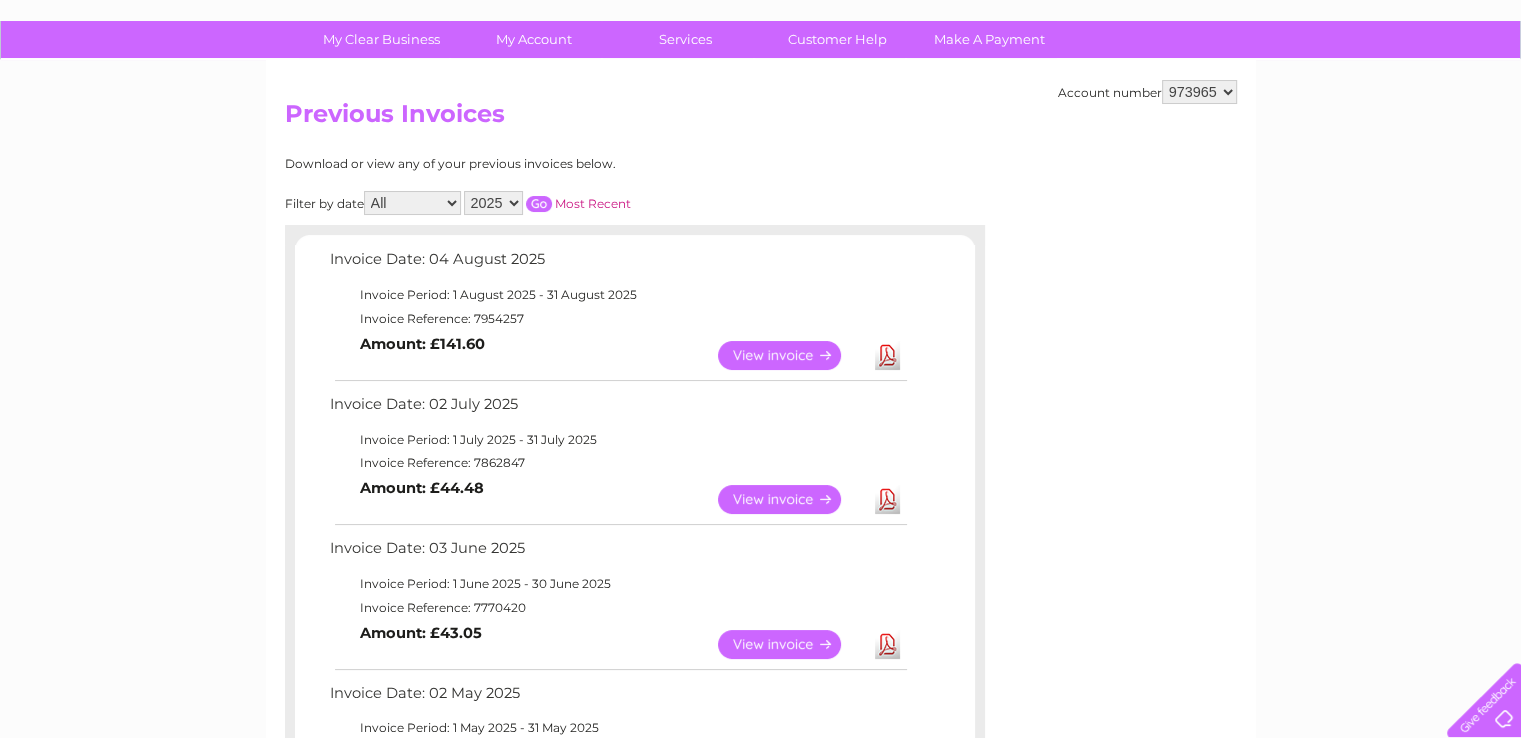 scroll, scrollTop: 300, scrollLeft: 0, axis: vertical 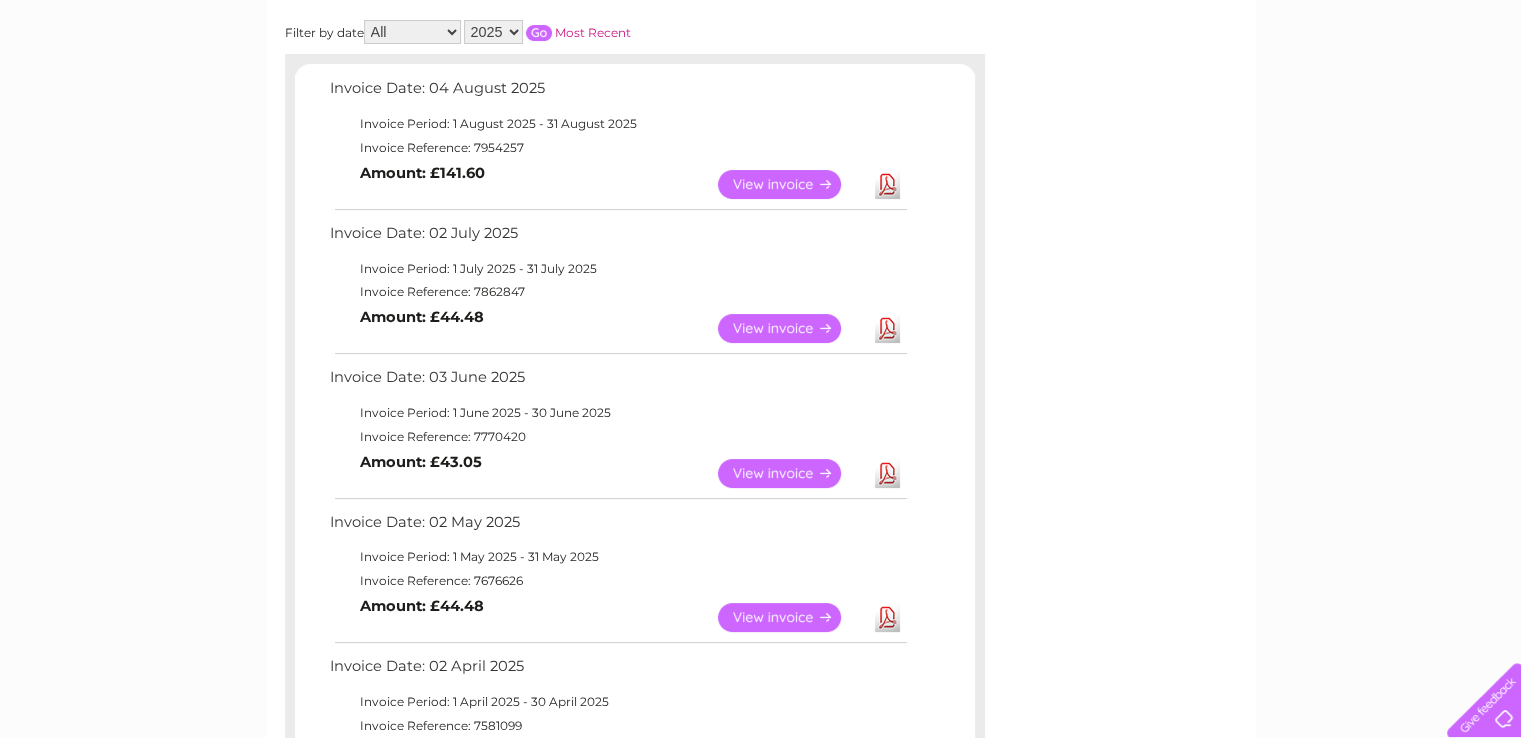 click on "View" at bounding box center [791, 473] 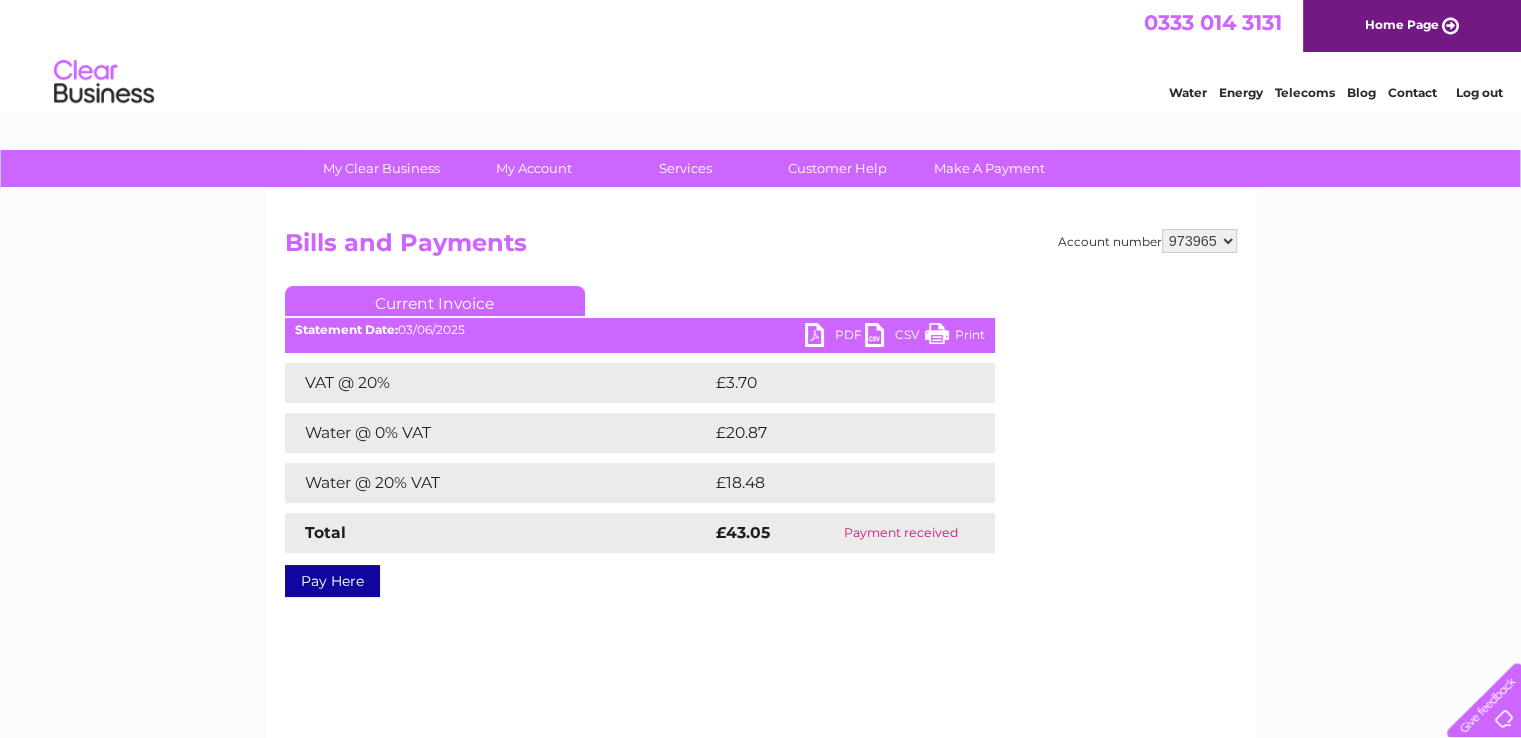scroll, scrollTop: 0, scrollLeft: 0, axis: both 